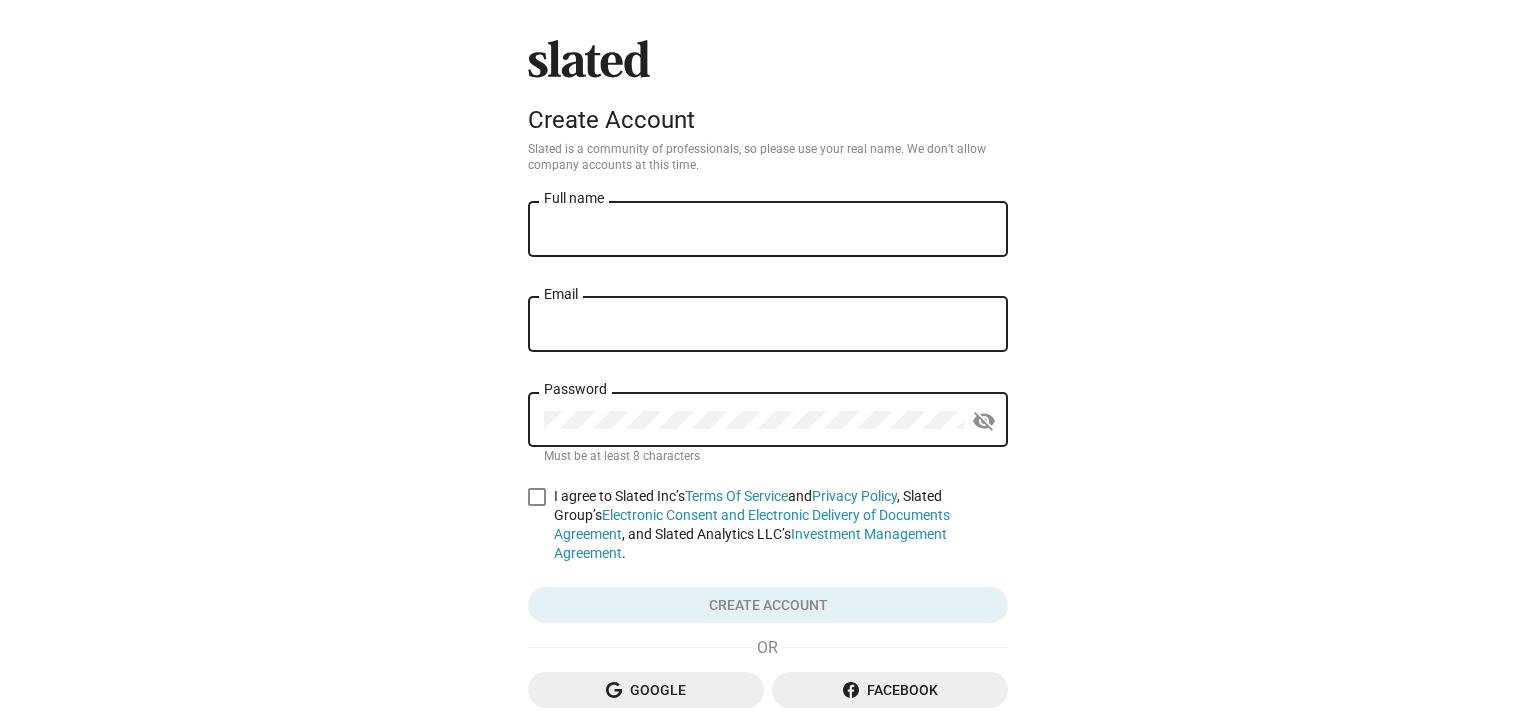 scroll, scrollTop: 0, scrollLeft: 0, axis: both 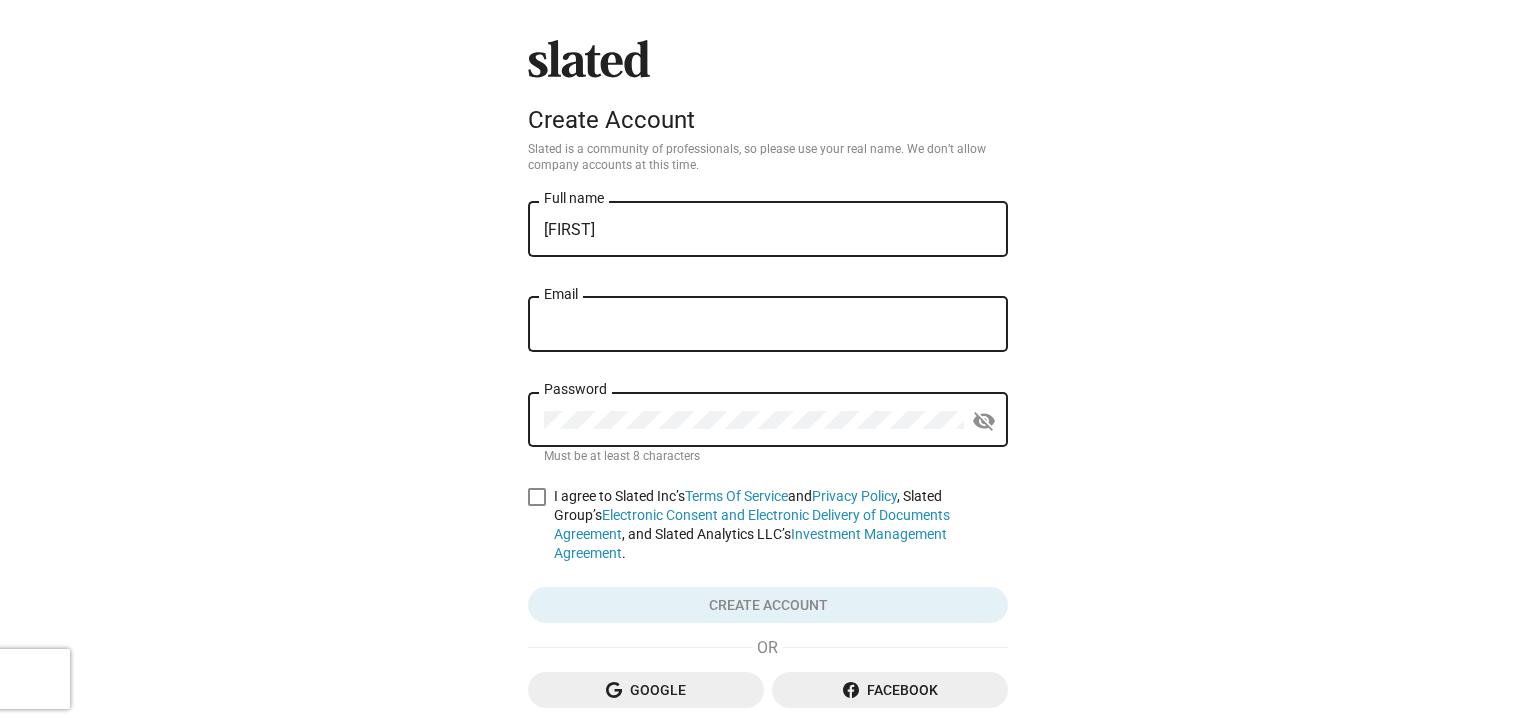 type on "[FIRST] [LAST]" 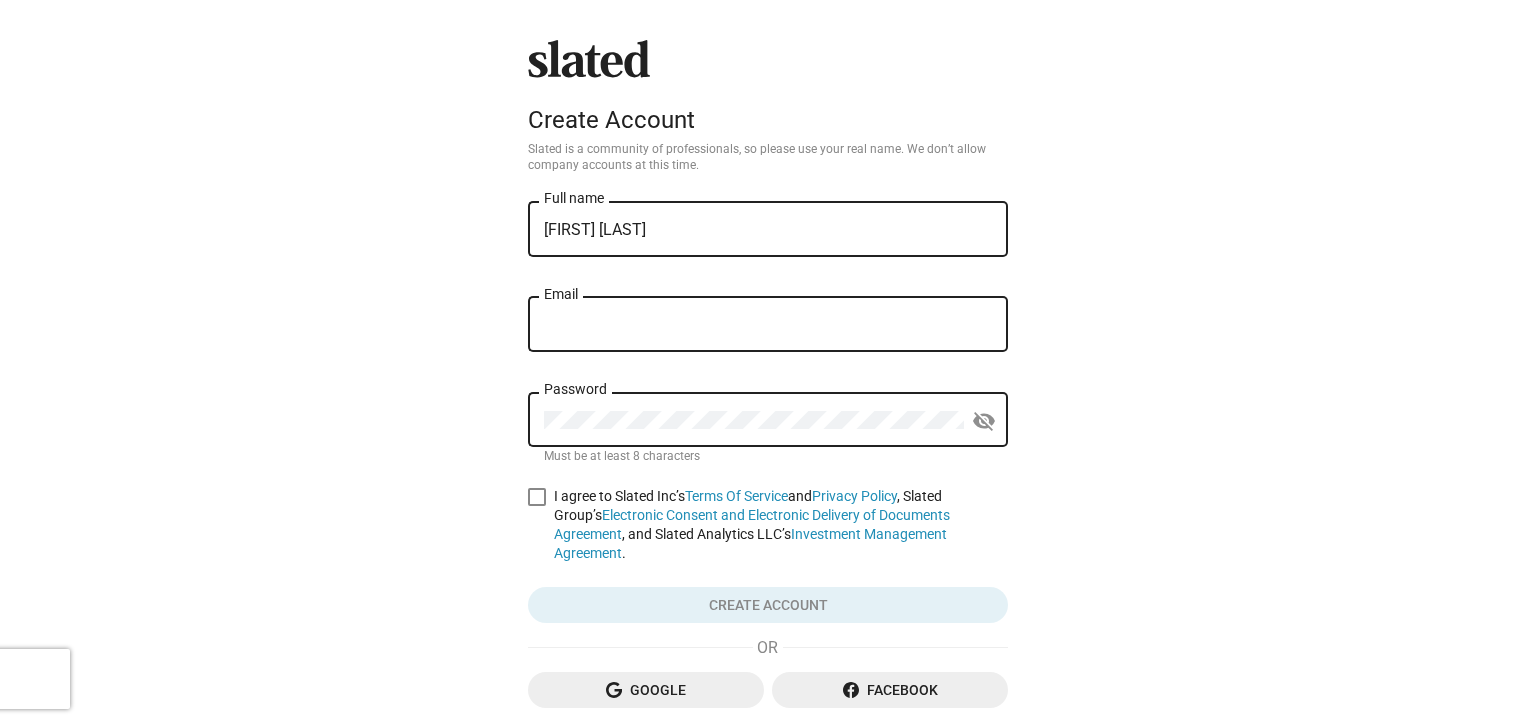 type on "[EMAIL]" 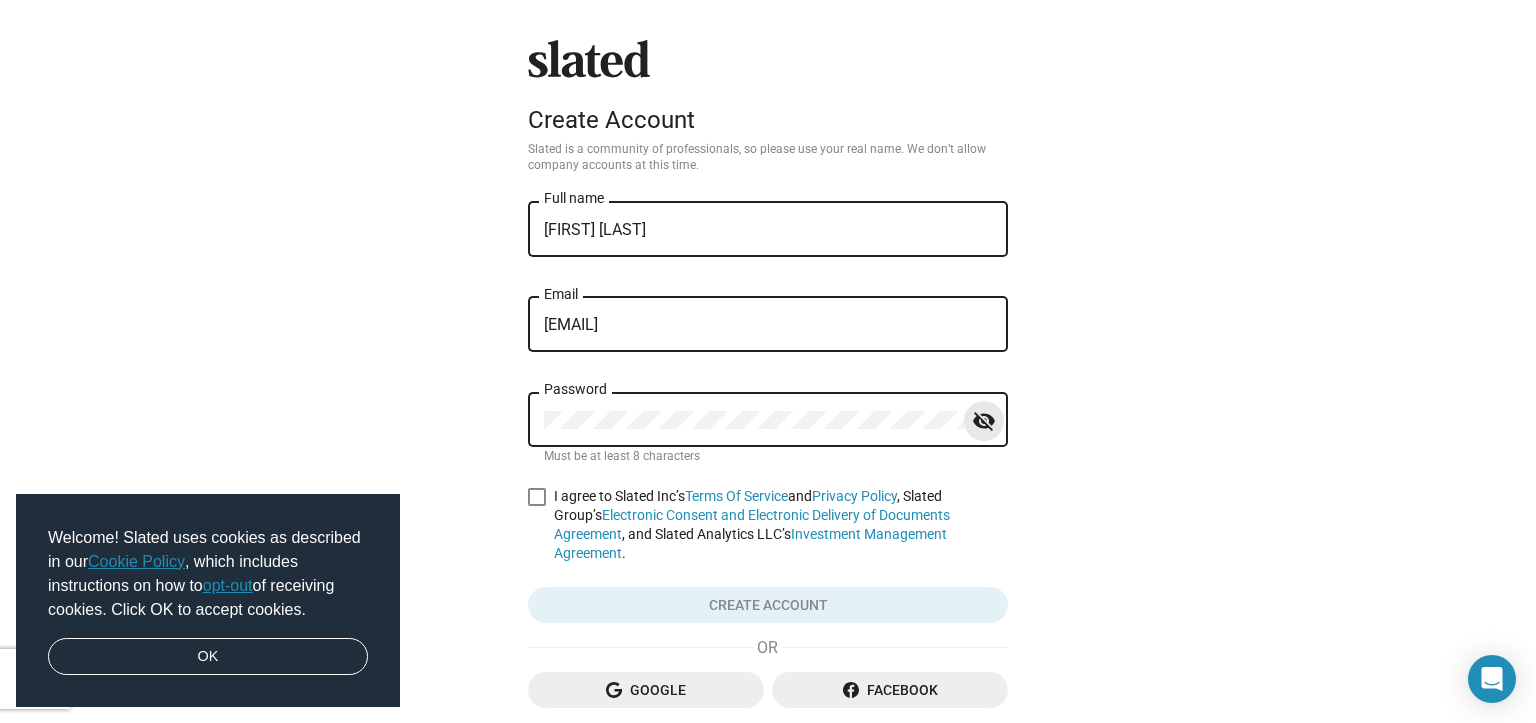 click on "visibility_off" 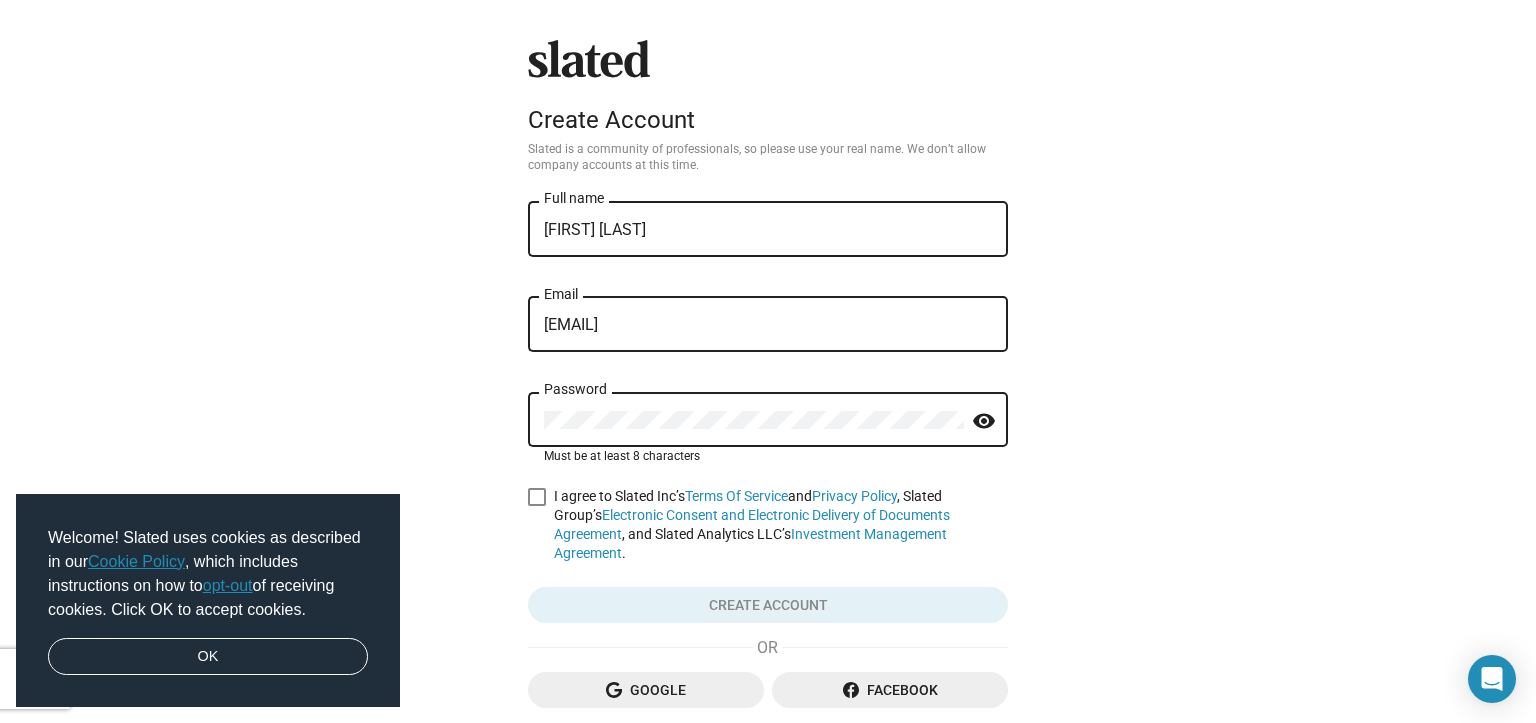 click on "Slated
Create Account Slated is a community of professionals, so please use your real name. We don’t allow company accounts at this time. [FIRST] [LAST] Full name [EMAIL] Email Password visibility Must be at least 8 characters    I agree to Slated Inc’s  Terms Of Service  and  Privacy Policy , Slated Group’s  Electronic Consent and Electronic Delivery of Documents Agreement , and Slated Analytics LLC’s  Investment Management Agreement .  Create account   Google  Facebook  Already have an account?  Sign in" 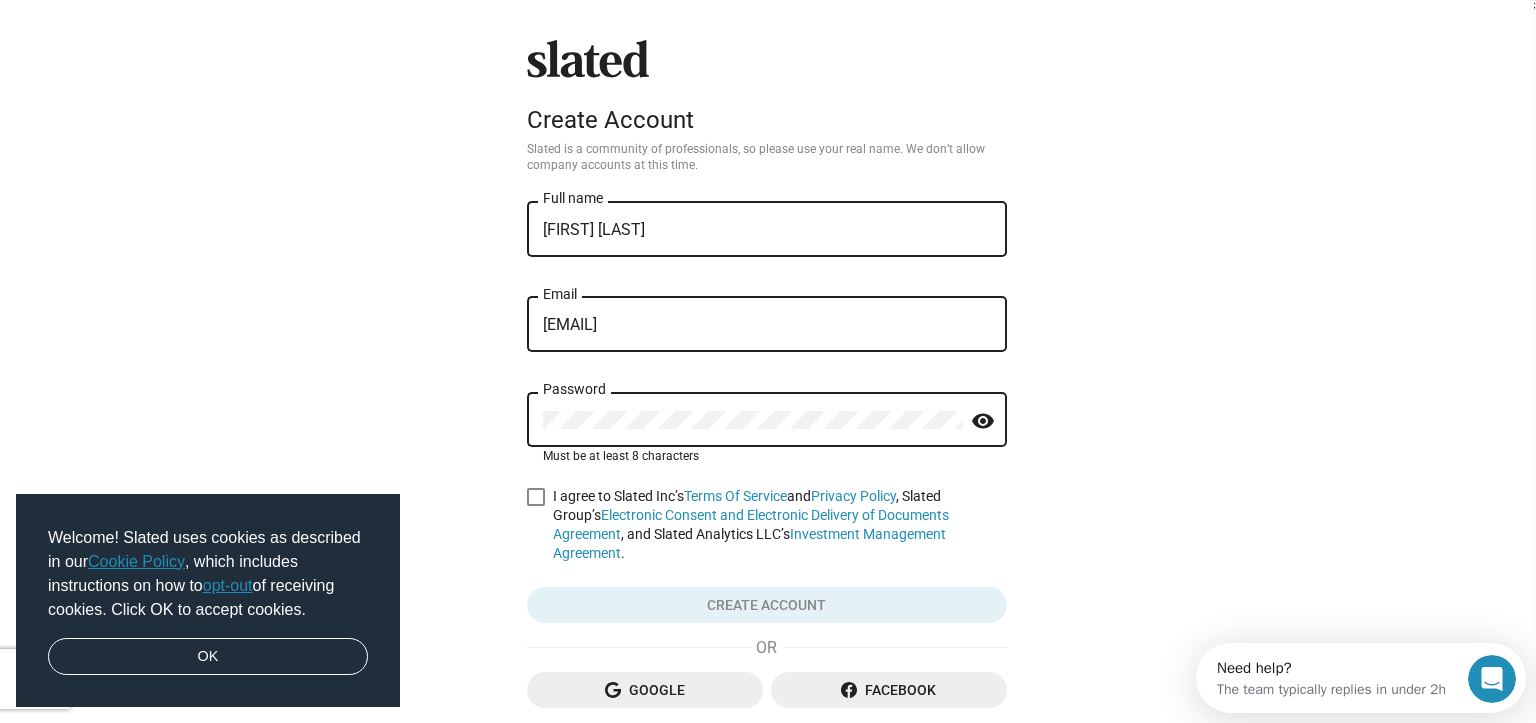 scroll, scrollTop: 0, scrollLeft: 0, axis: both 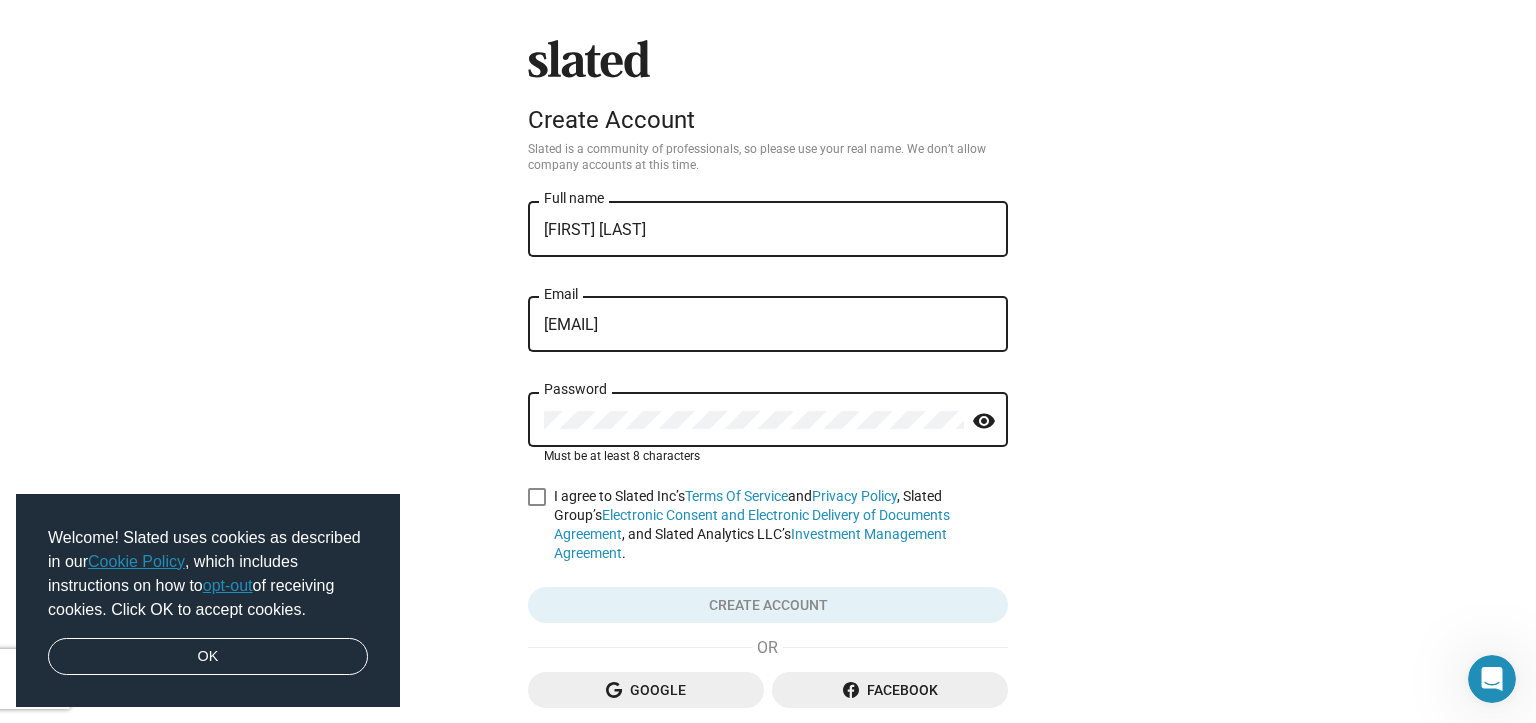 click on "Slated
Create Account Slated is a community of professionals, so please use your real name. We don’t allow company accounts at this time. [FIRST] [LAST] Full name [EMAIL] Email Password visibility Must be at least 8 characters    I agree to Slated Inc’s  Terms Of Service  and  Privacy Policy , Slated Group’s  Electronic Consent and Electronic Delivery of Documents Agreement , and Slated Analytics LLC’s  Investment Management Agreement .  Create account   Google  Facebook  Already have an account?  Sign in" 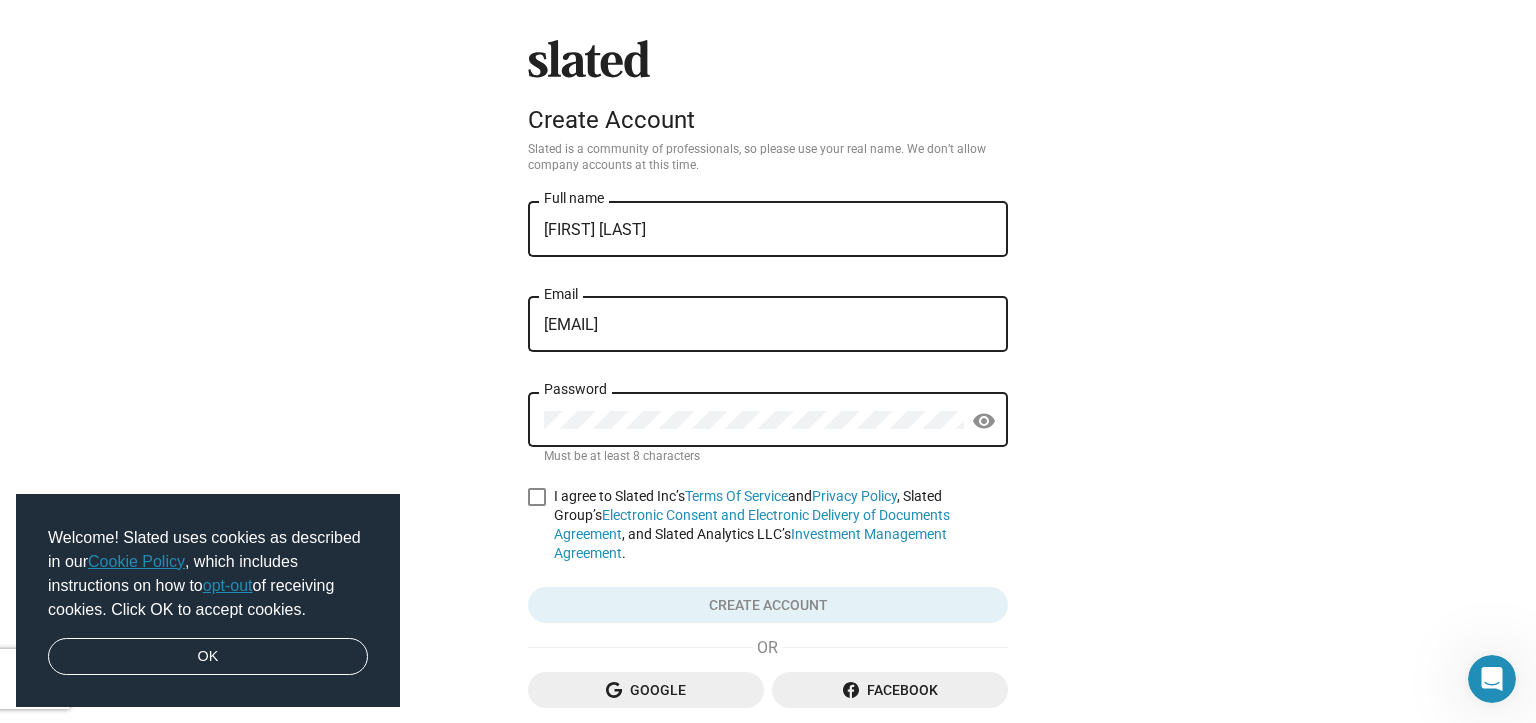 drag, startPoint x: 555, startPoint y: 409, endPoint x: 643, endPoint y: 401, distance: 88.362885 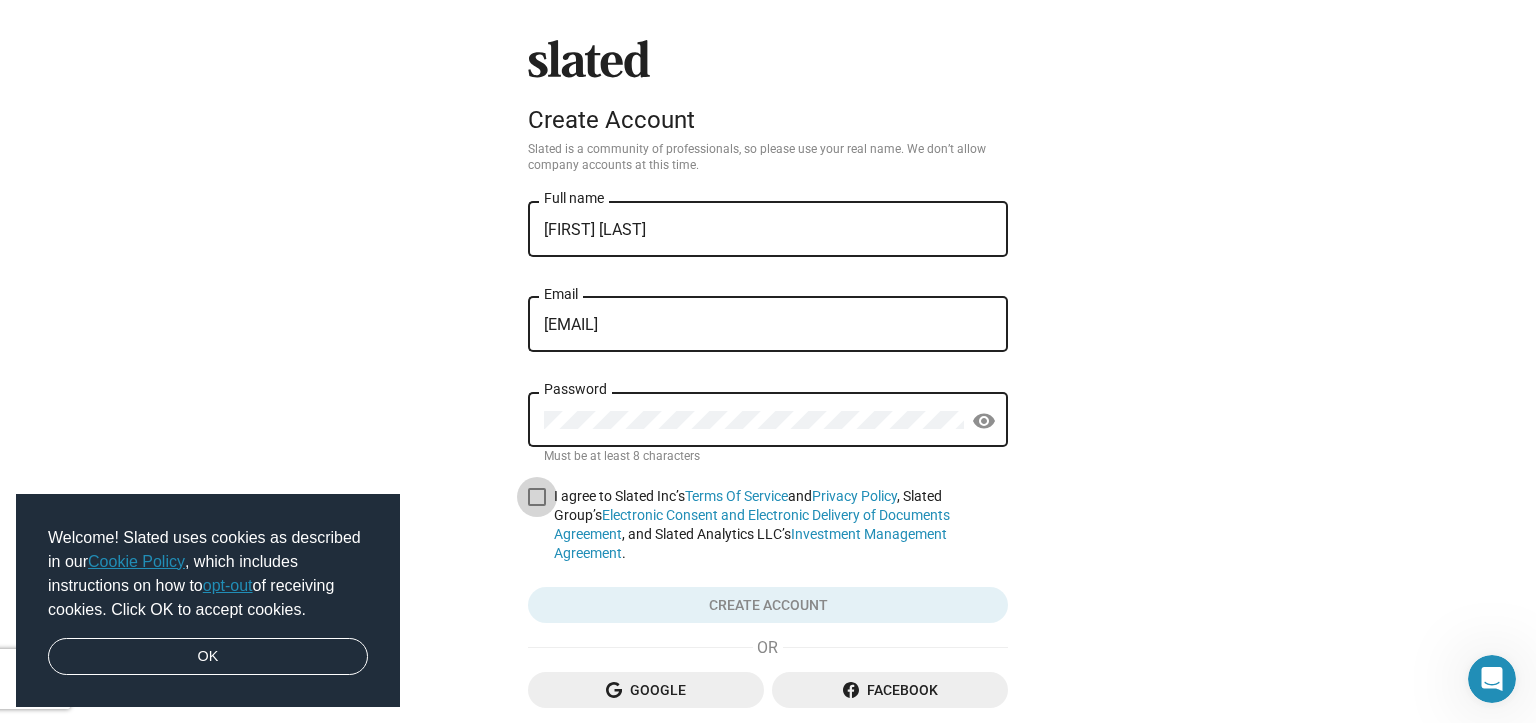 click at bounding box center [537, 497] 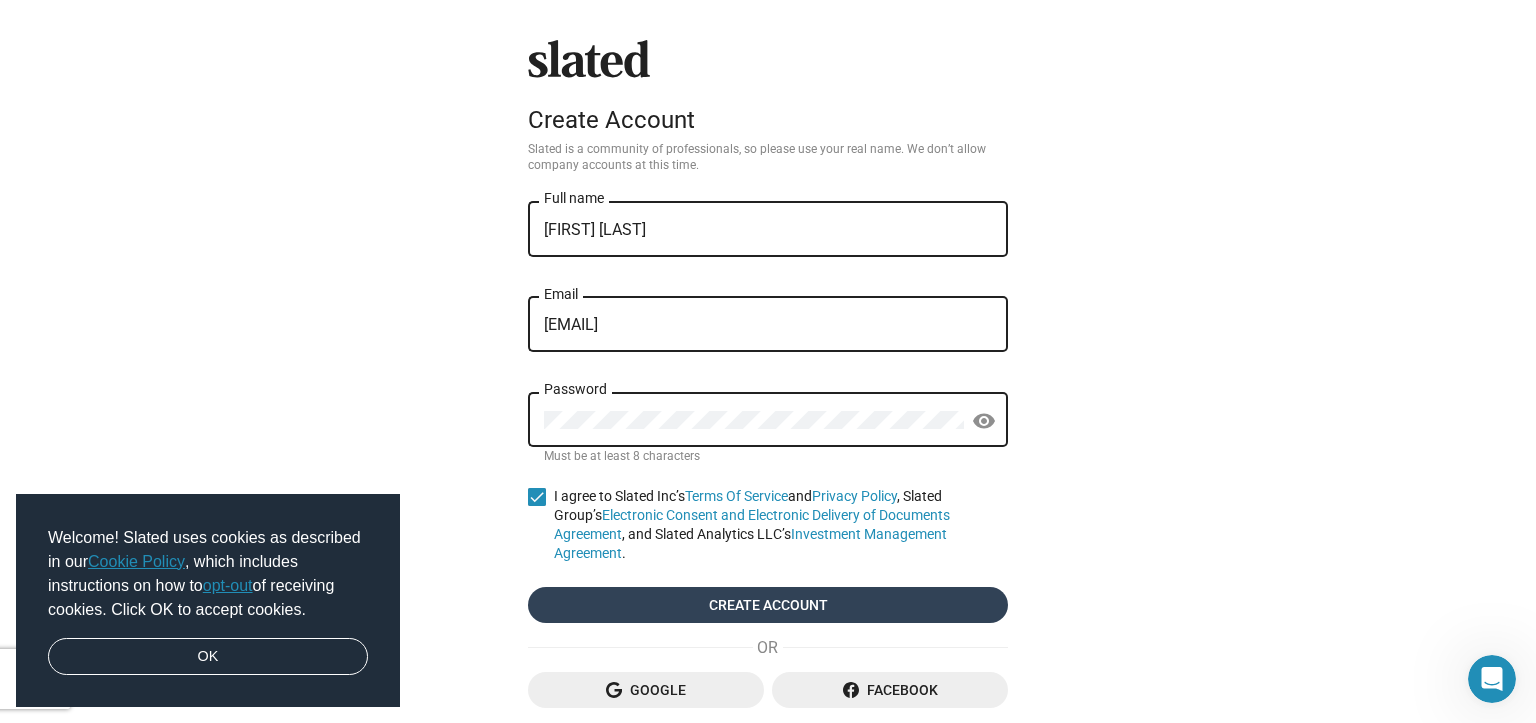 click on "Create account" 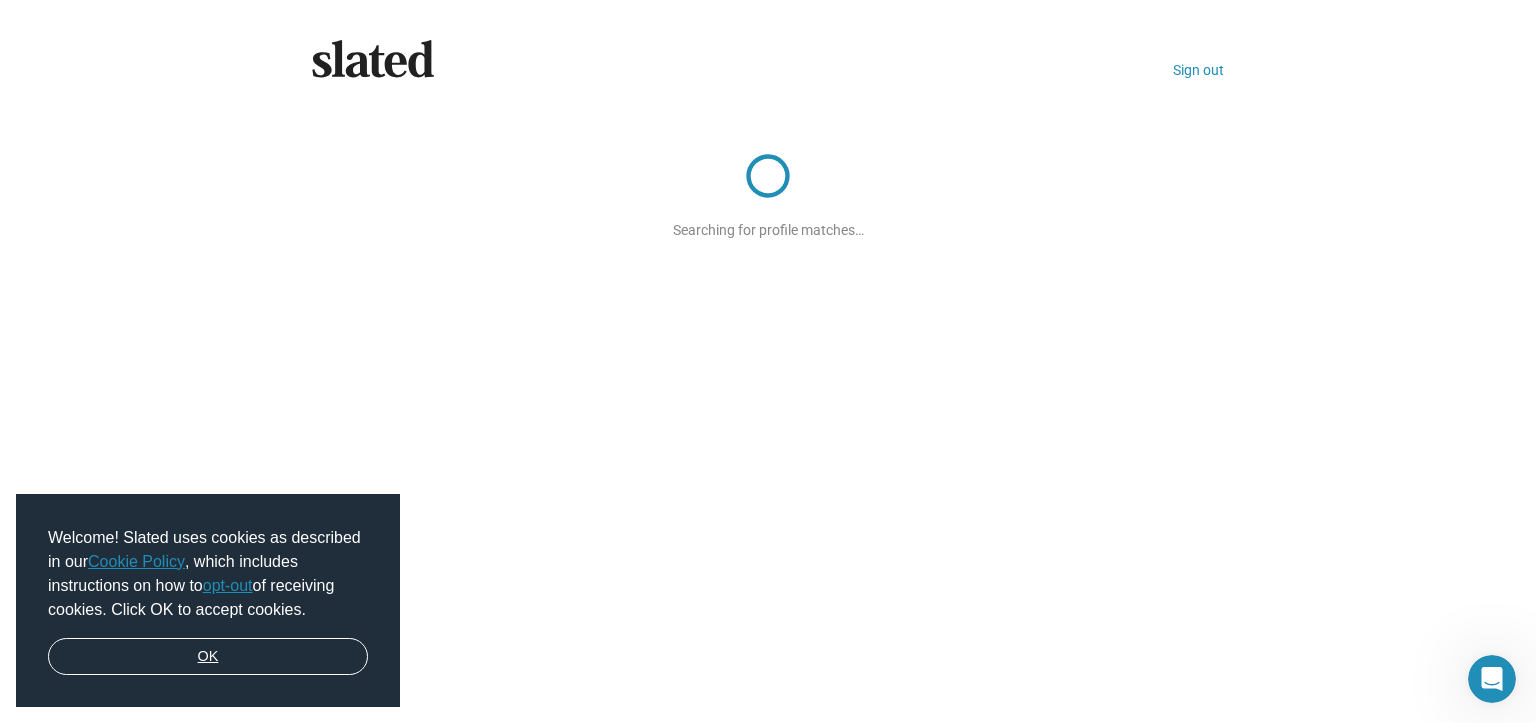 click on "OK" at bounding box center [208, 657] 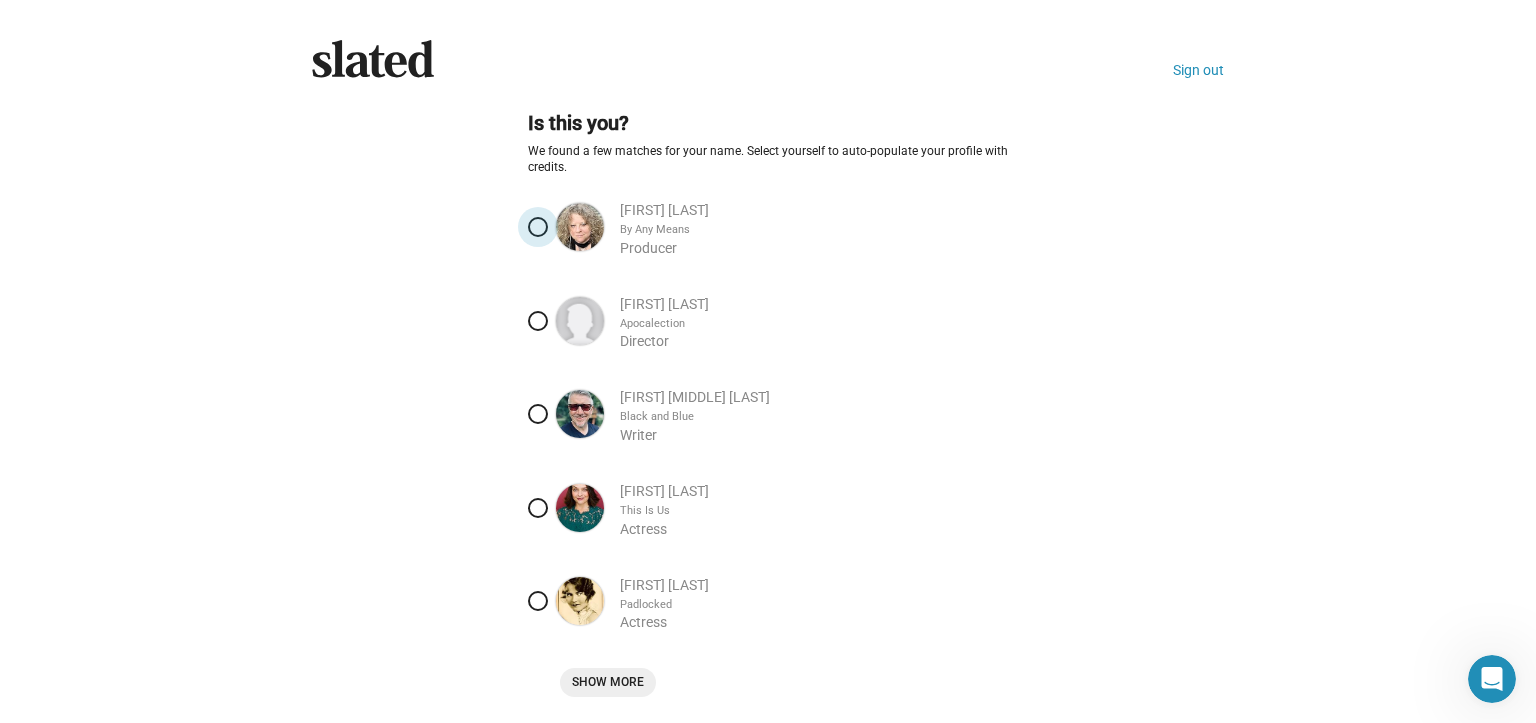 click at bounding box center (538, 227) 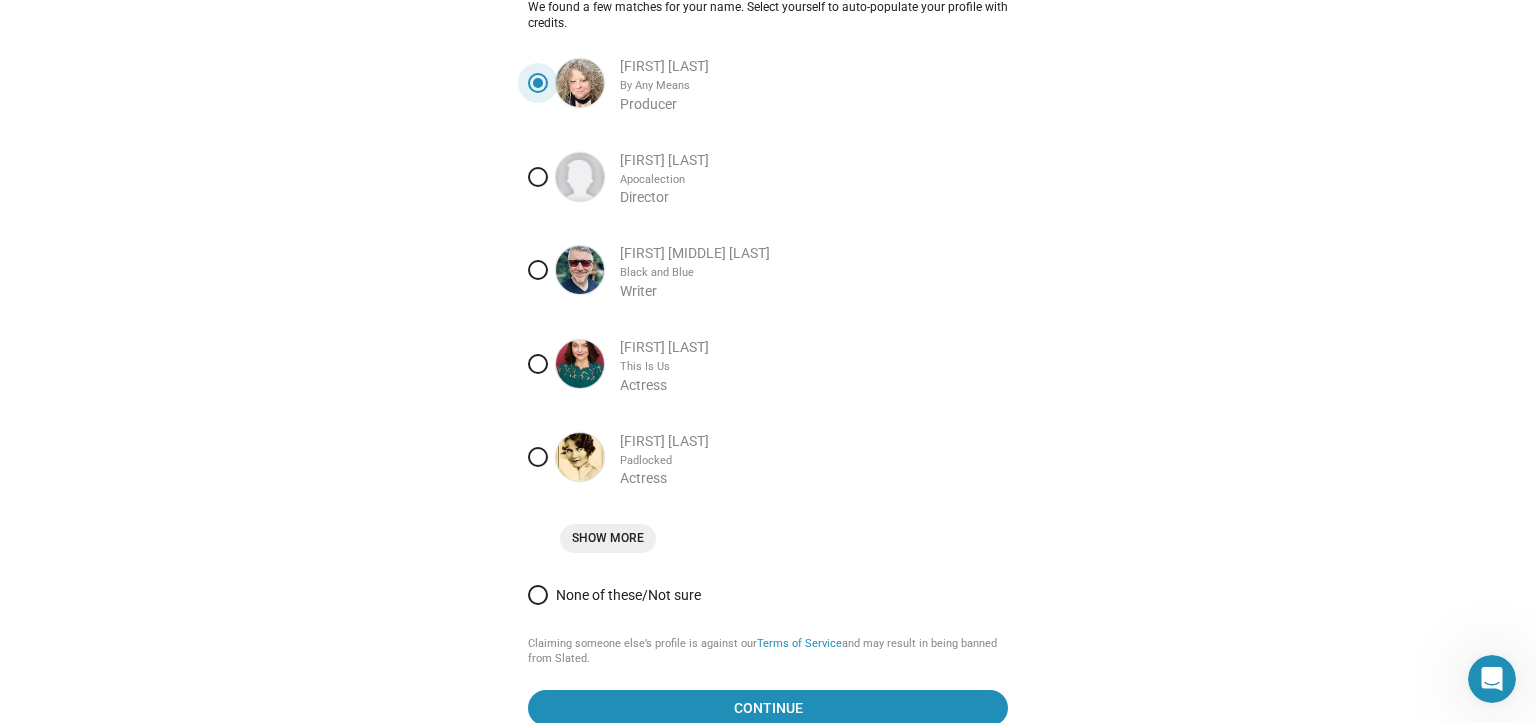 scroll, scrollTop: 161, scrollLeft: 0, axis: vertical 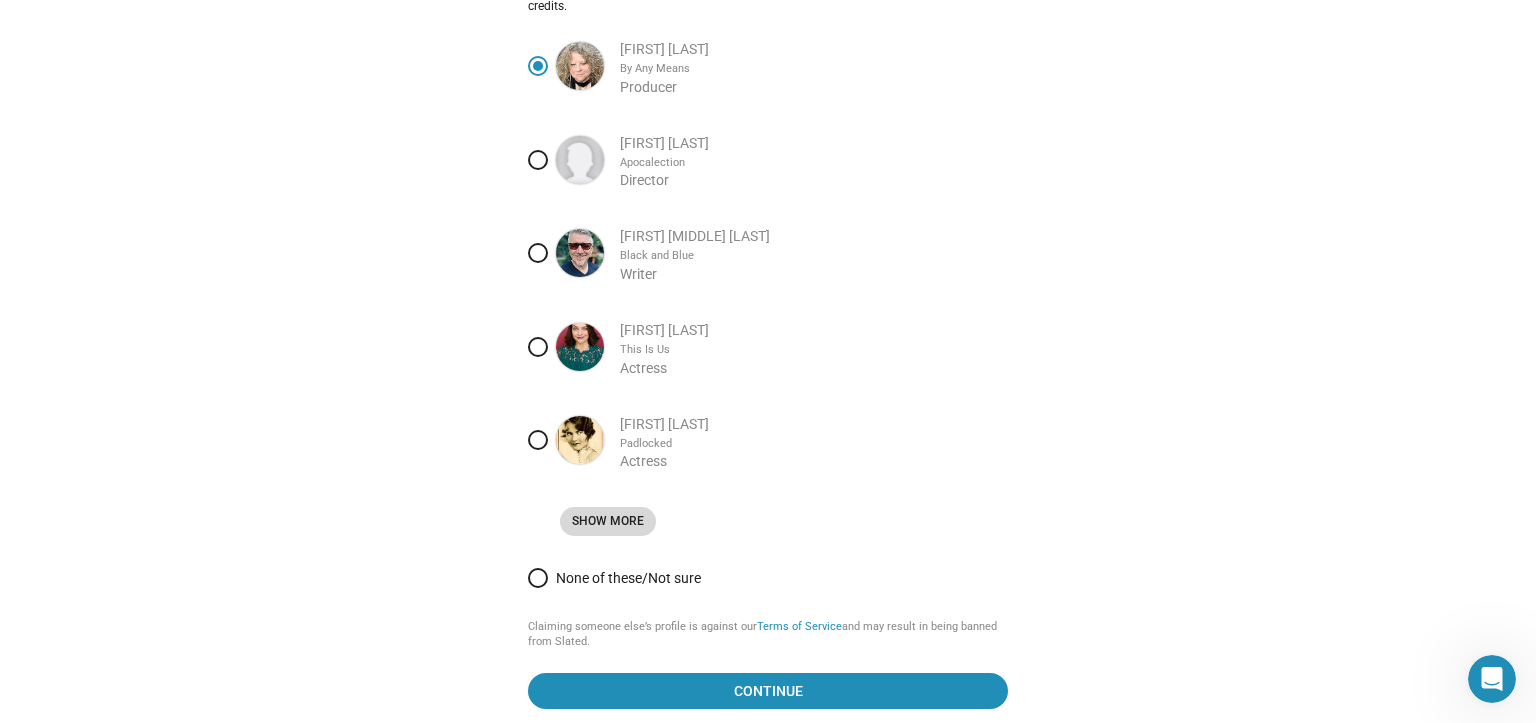 click on "Show More" 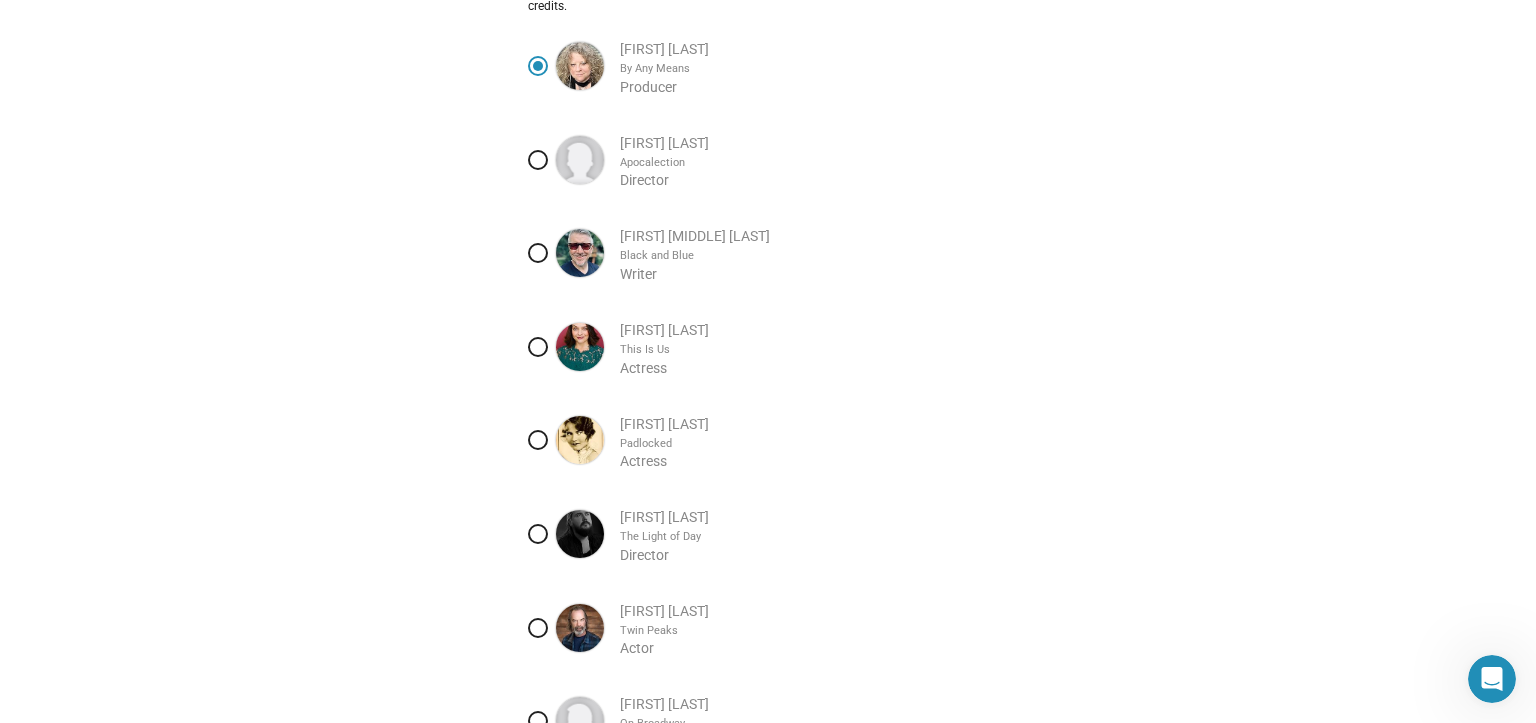 click at bounding box center [538, 160] 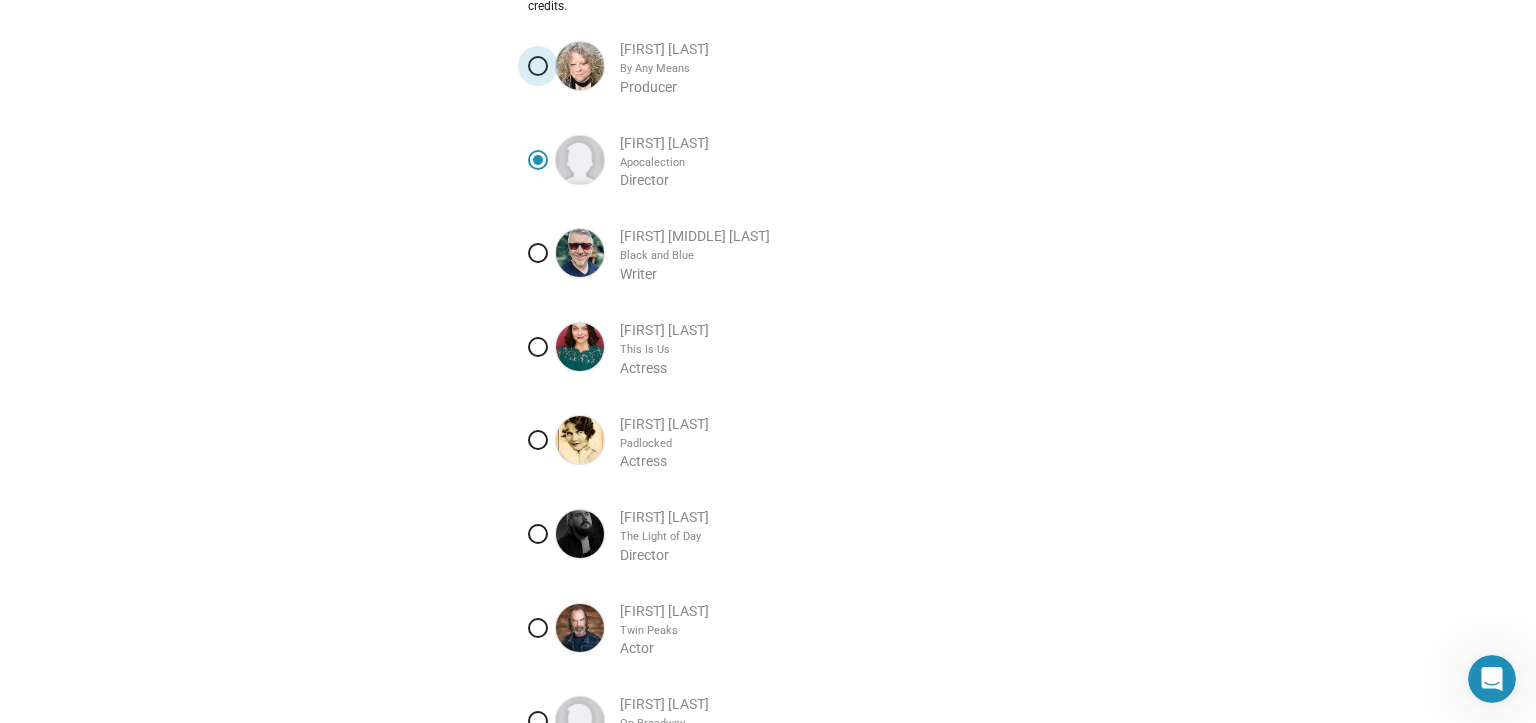 click at bounding box center [538, 66] 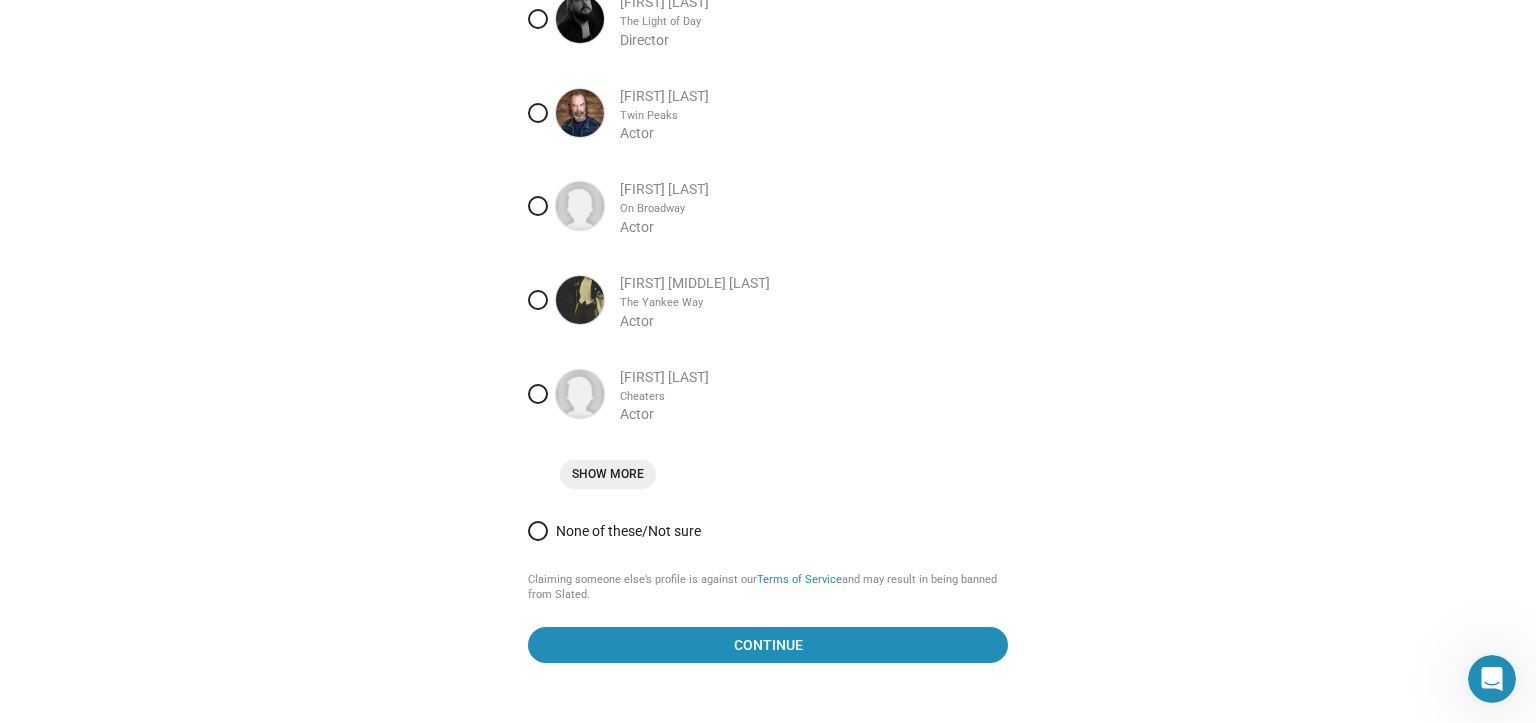 scroll, scrollTop: 723, scrollLeft: 0, axis: vertical 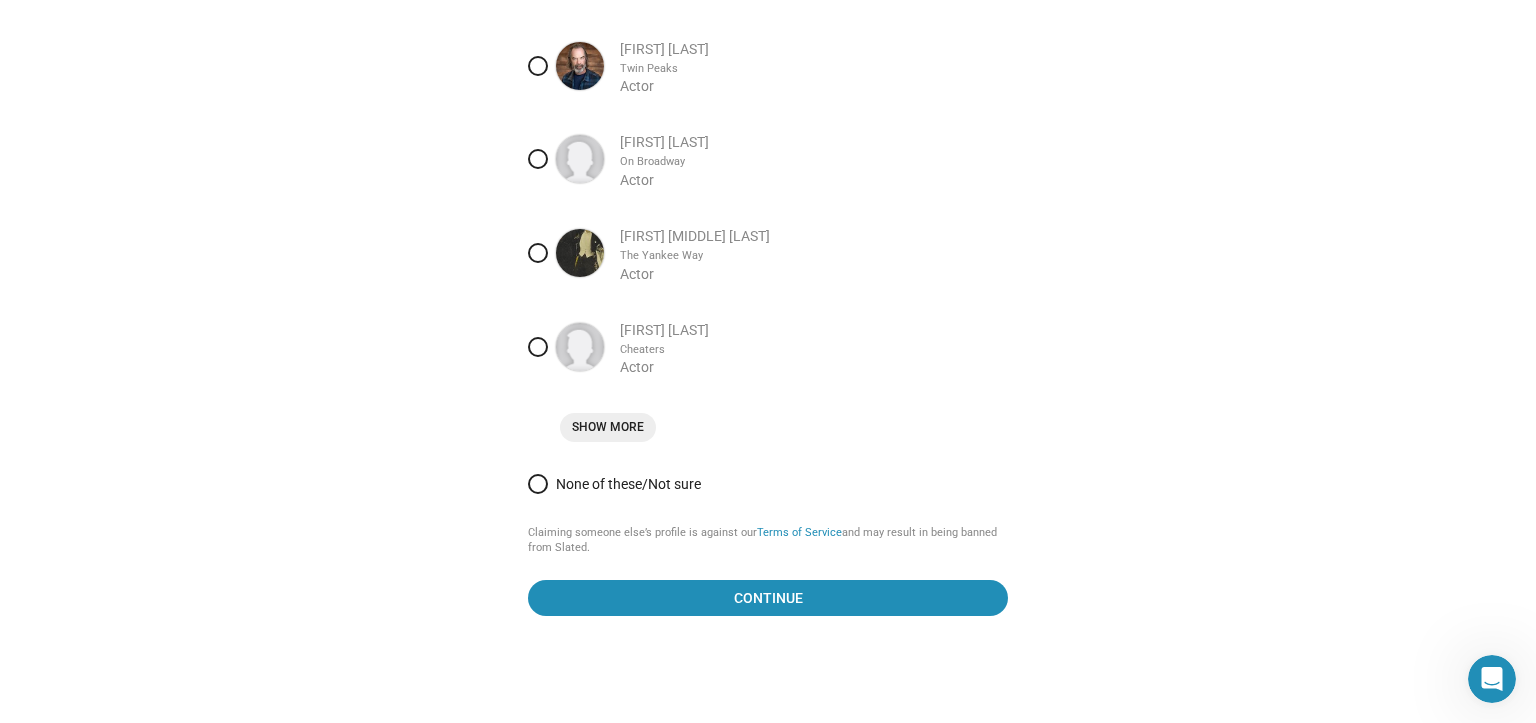 click on "Show More" 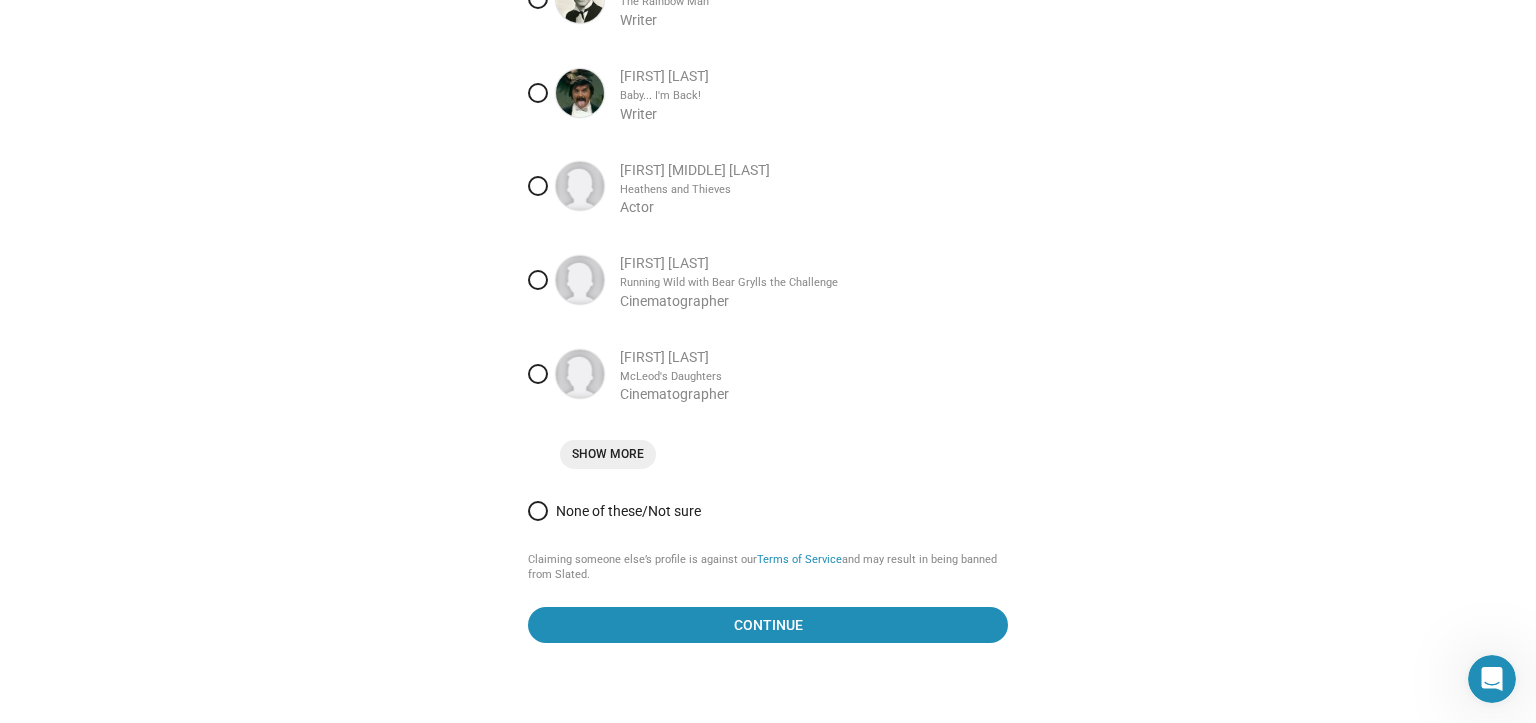 scroll, scrollTop: 1191, scrollLeft: 0, axis: vertical 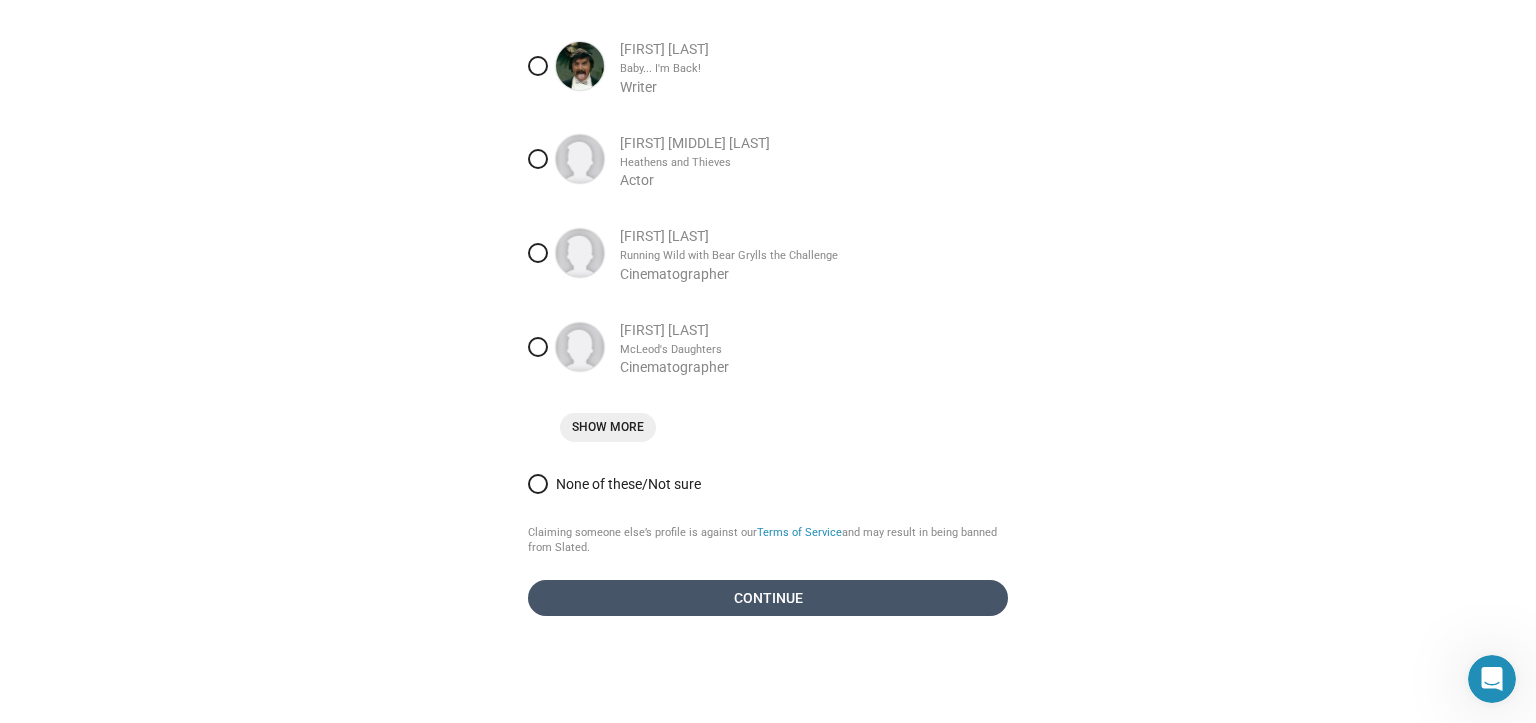 click on "Continue" 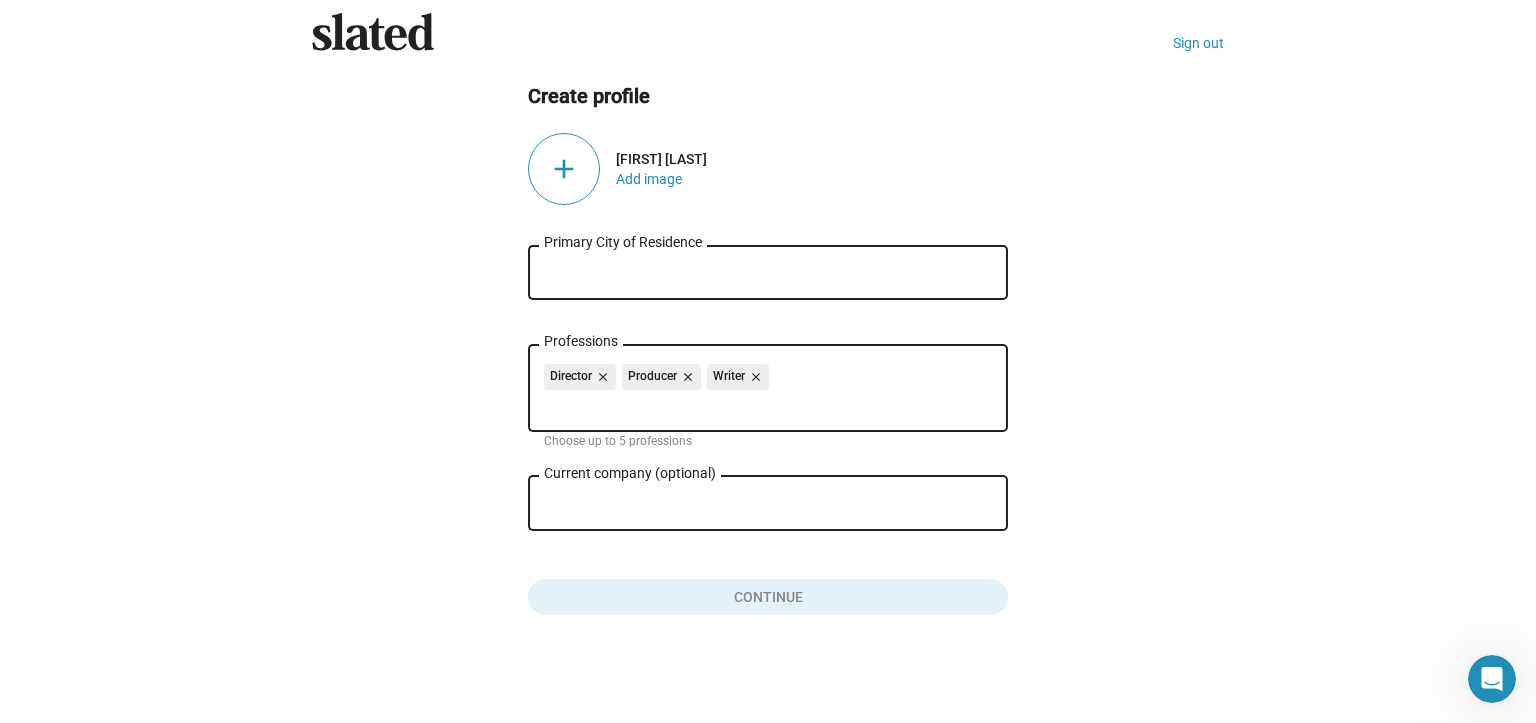 scroll, scrollTop: 0, scrollLeft: 0, axis: both 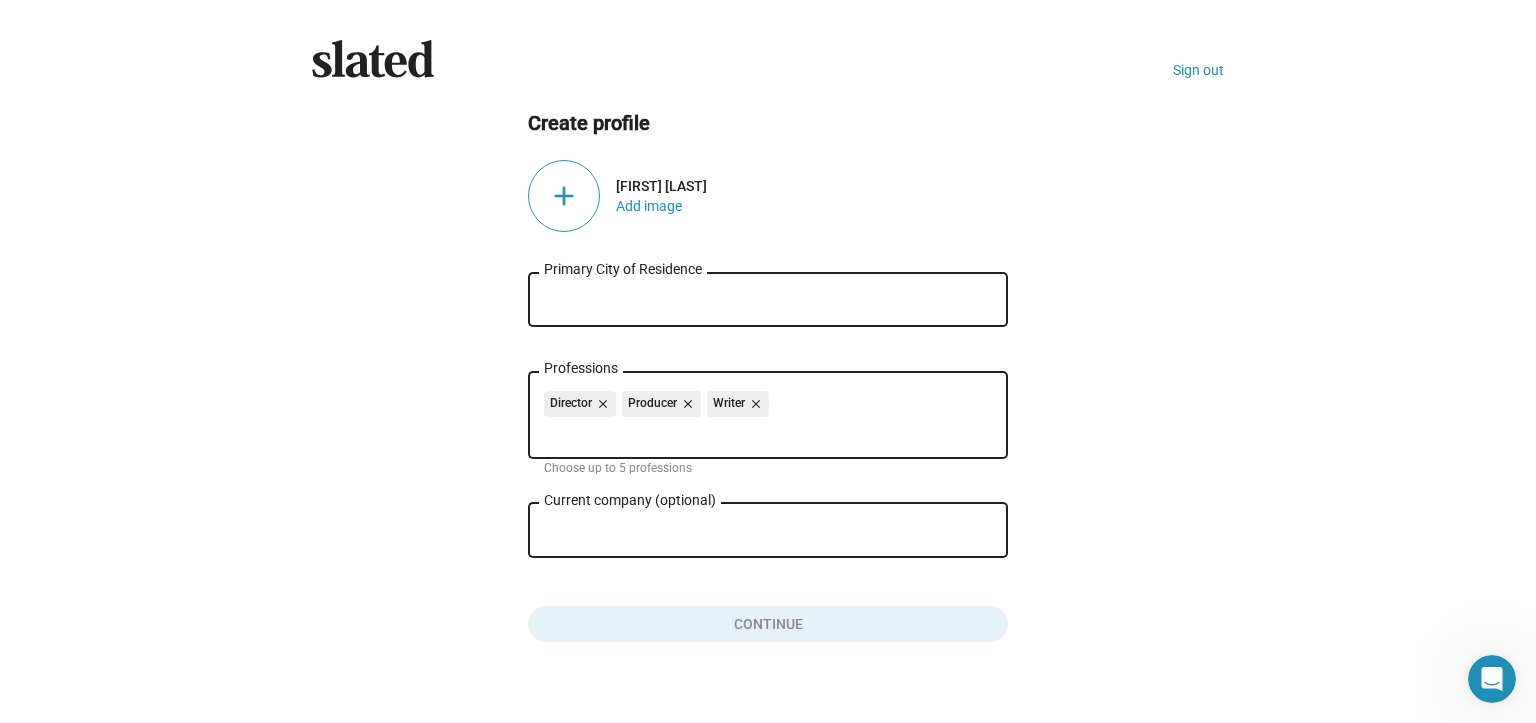 click on "Primary City of Residence" at bounding box center (768, 300) 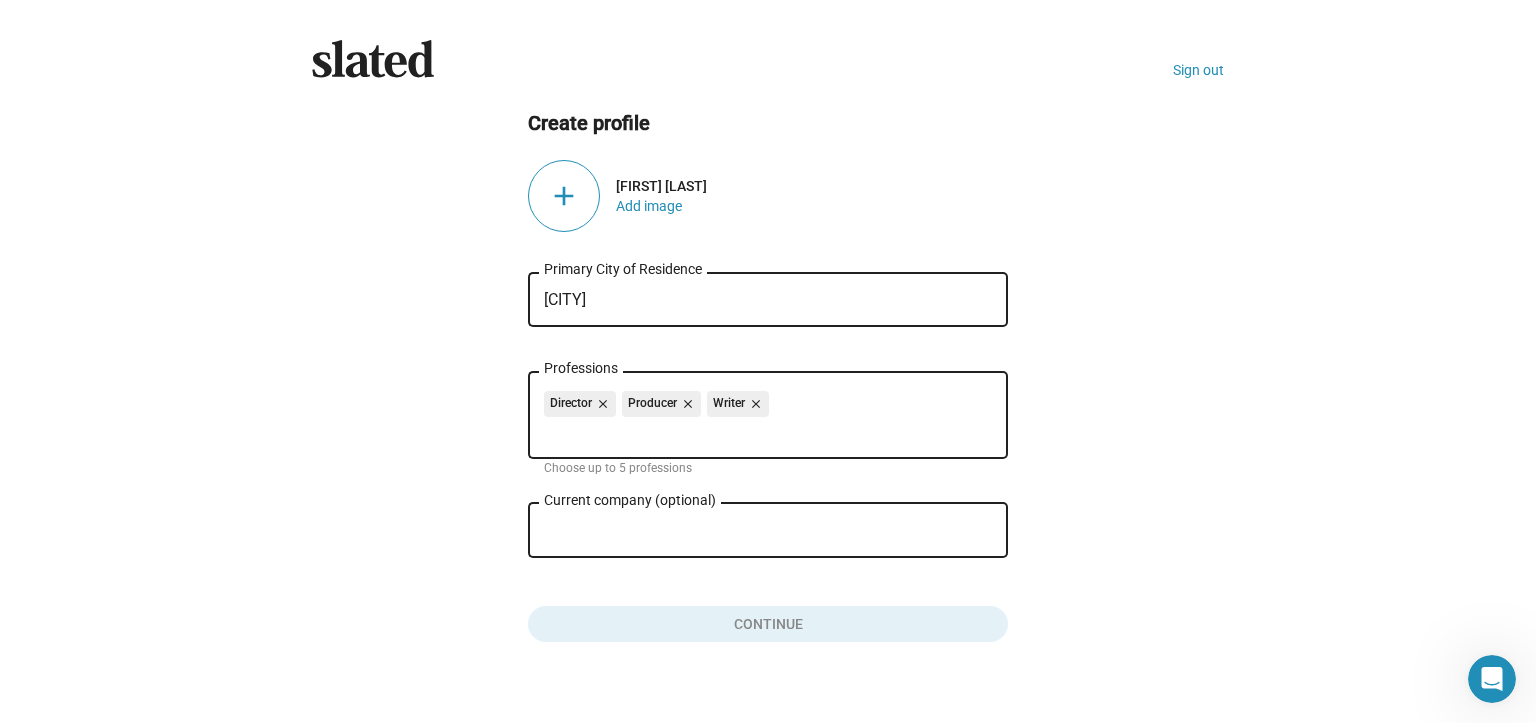 type on "[CITY]" 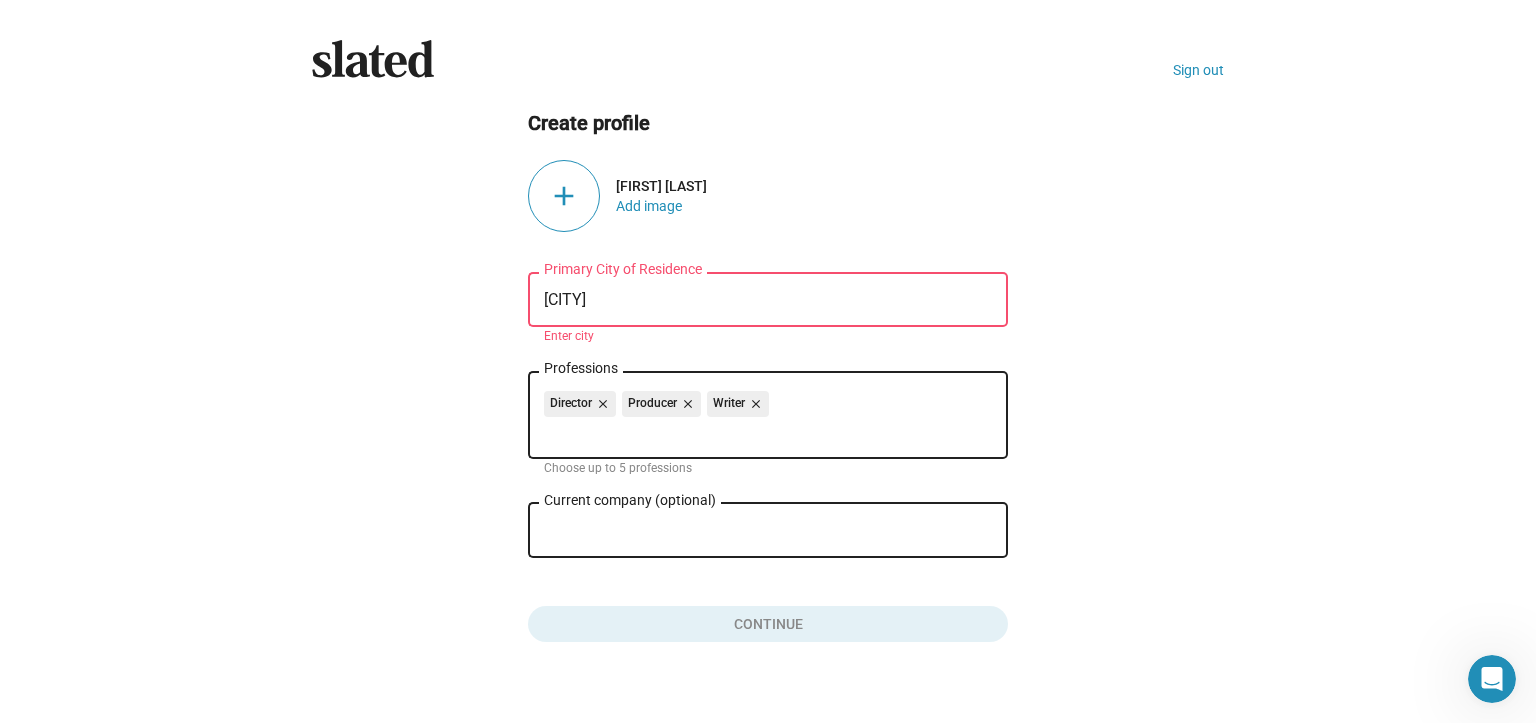 click on "Current company (optional)" at bounding box center (754, 531) 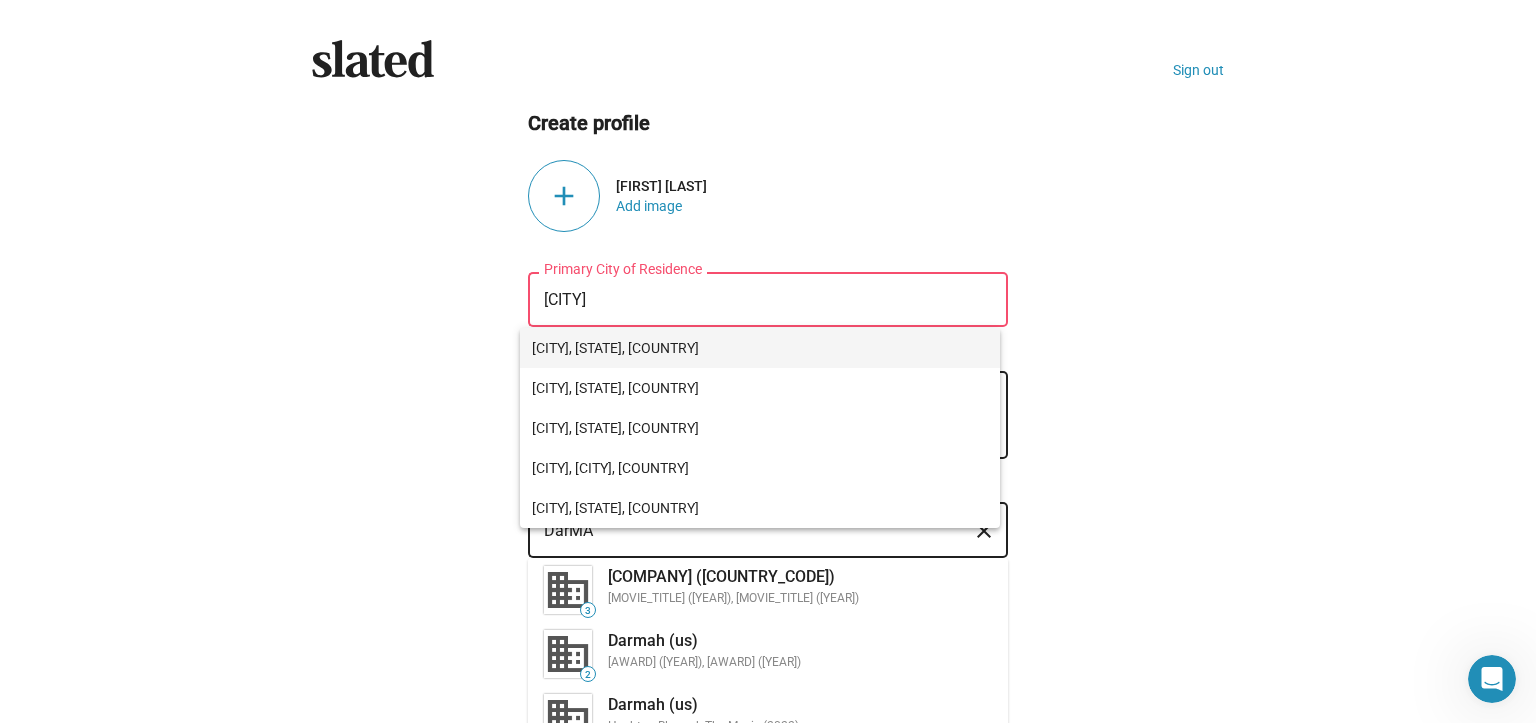 type on "DarMA" 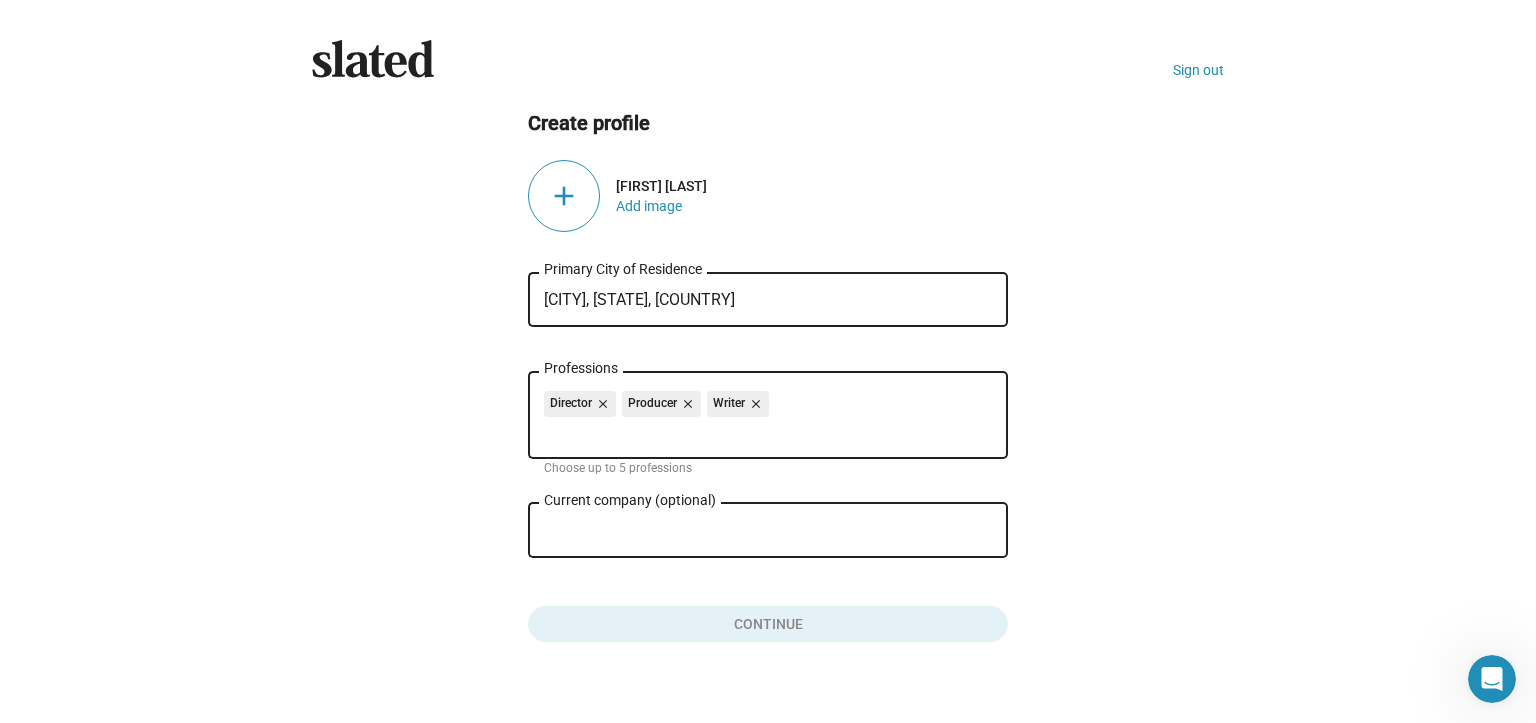 click on "DarMA" at bounding box center (754, 531) 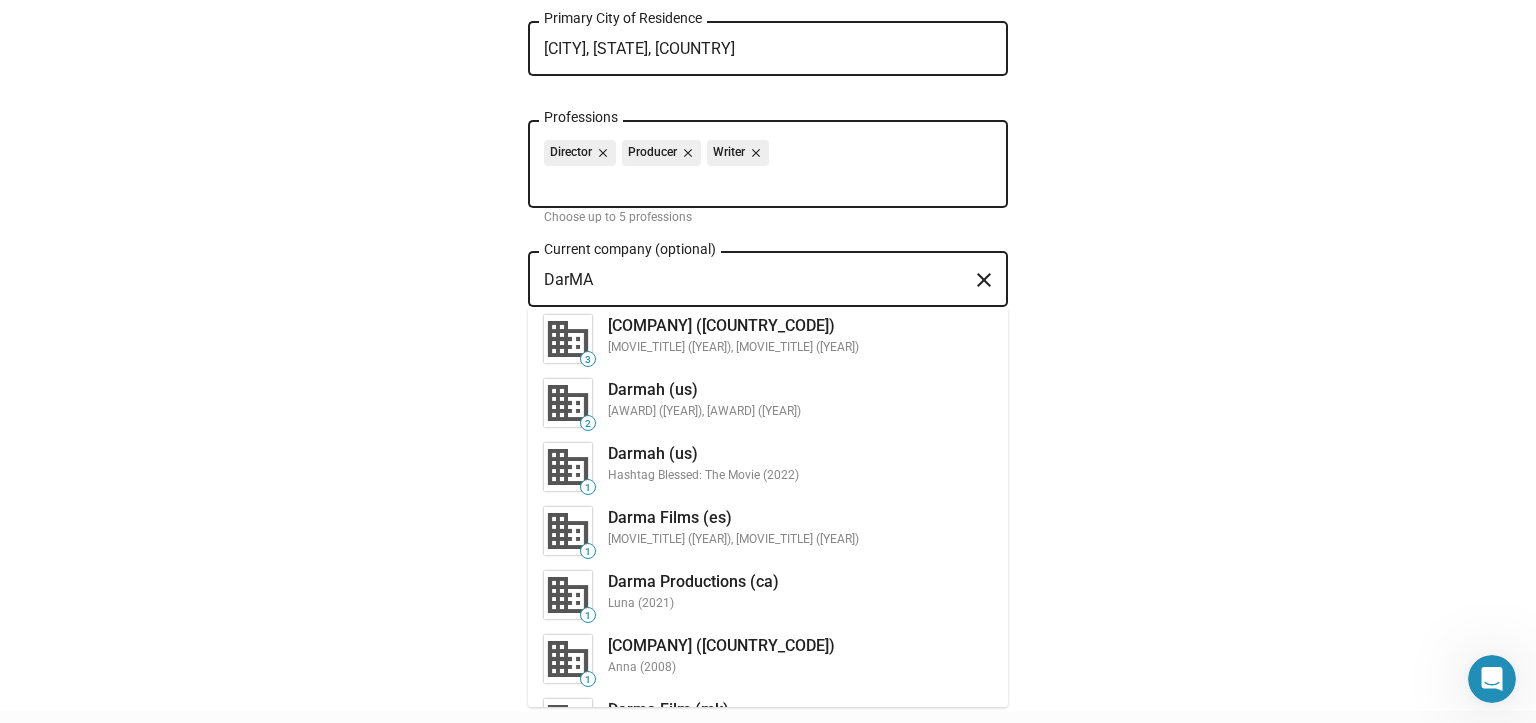 scroll, scrollTop: 260, scrollLeft: 0, axis: vertical 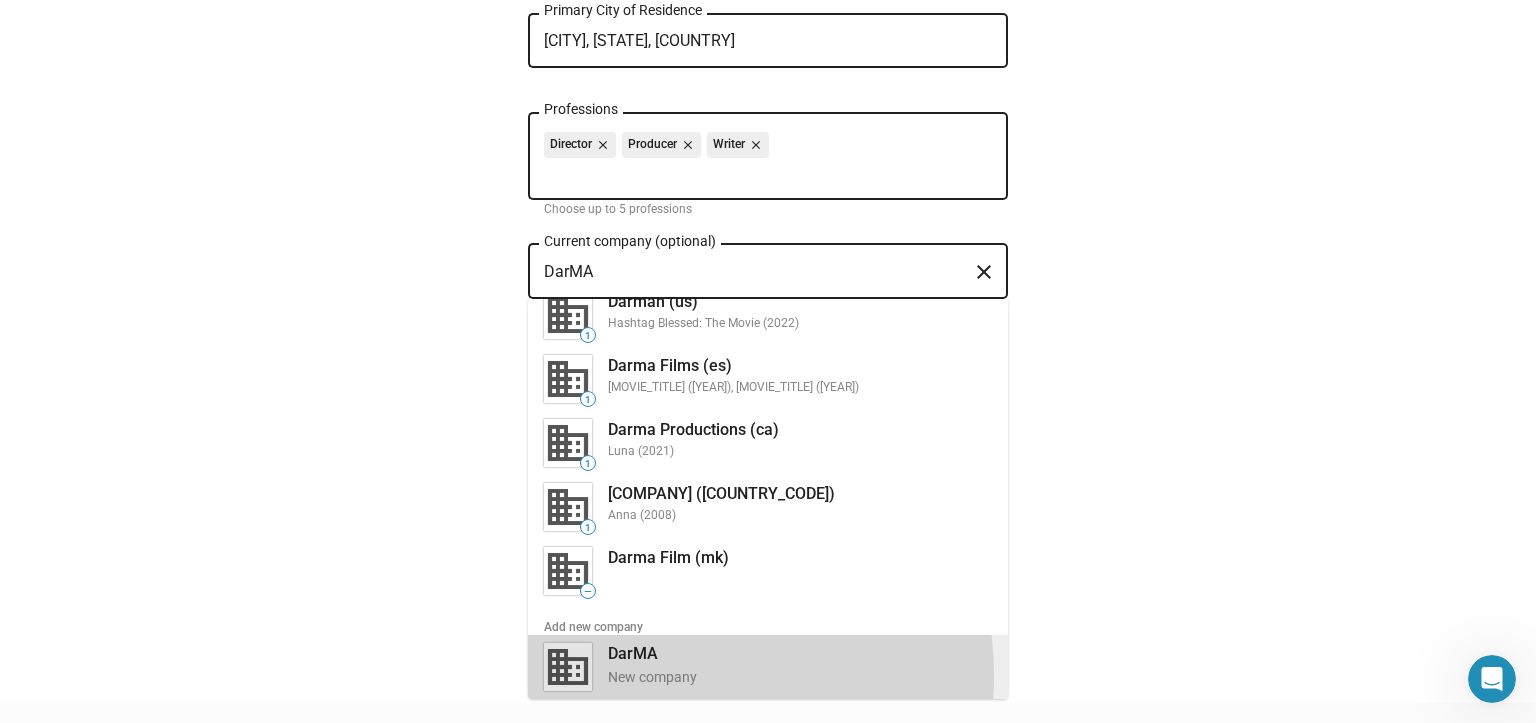 click on "New company" at bounding box center (800, 677) 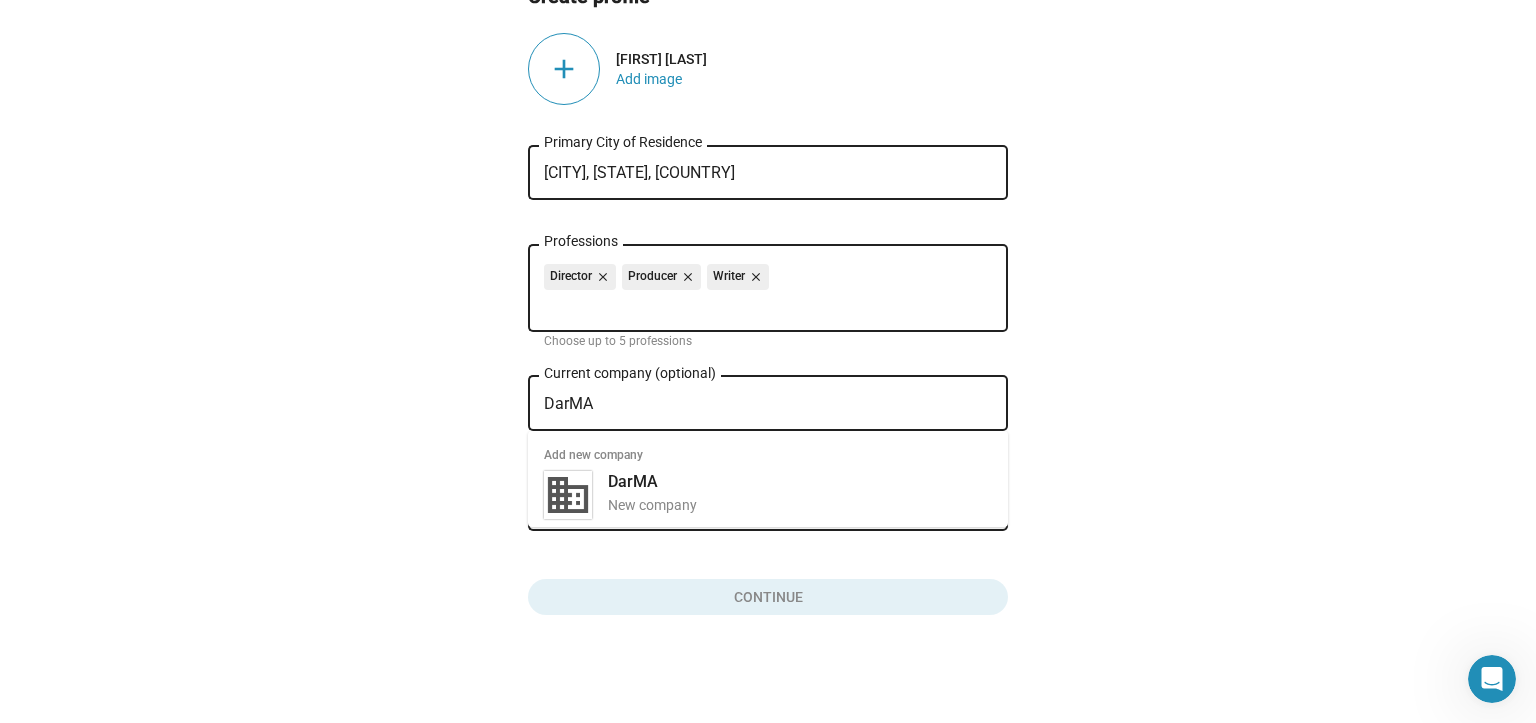 scroll, scrollTop: 129, scrollLeft: 0, axis: vertical 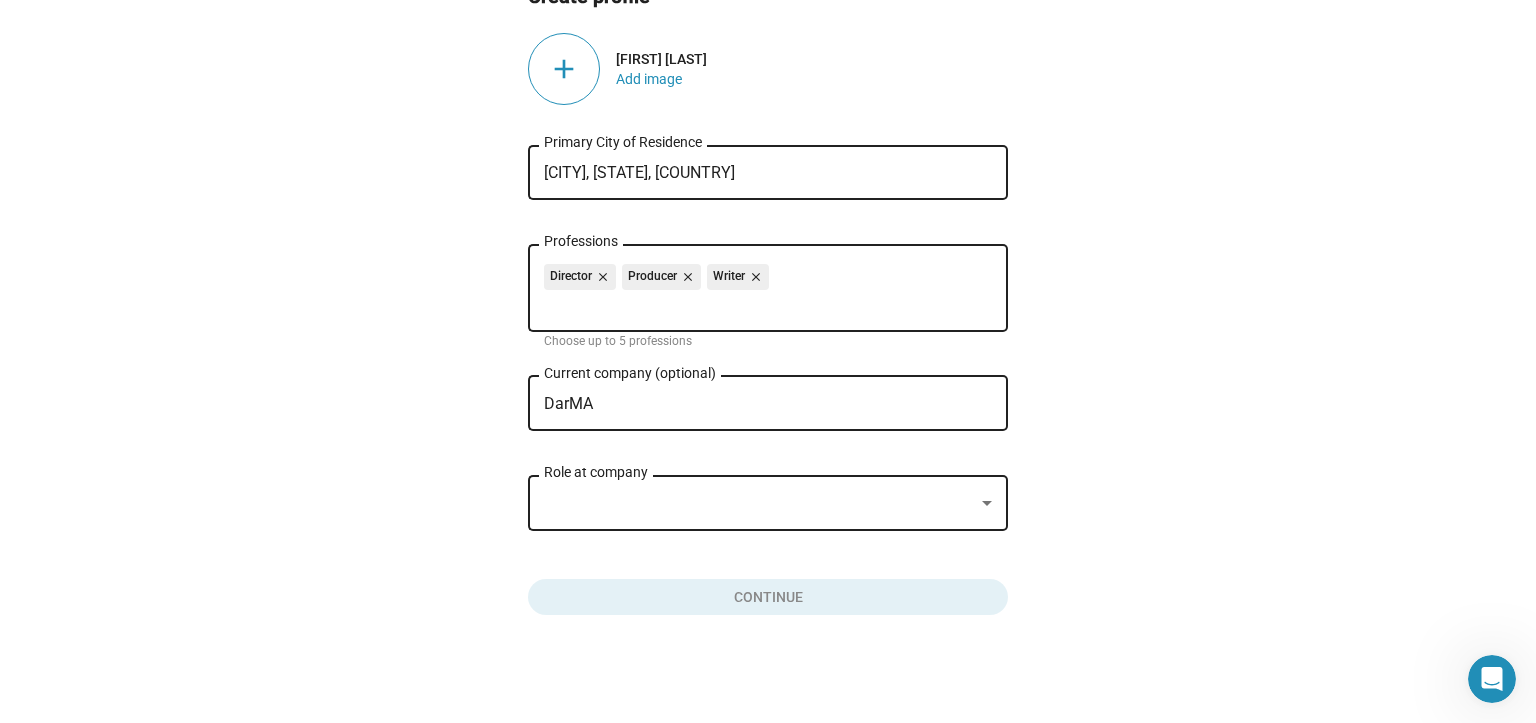 click at bounding box center (987, 504) 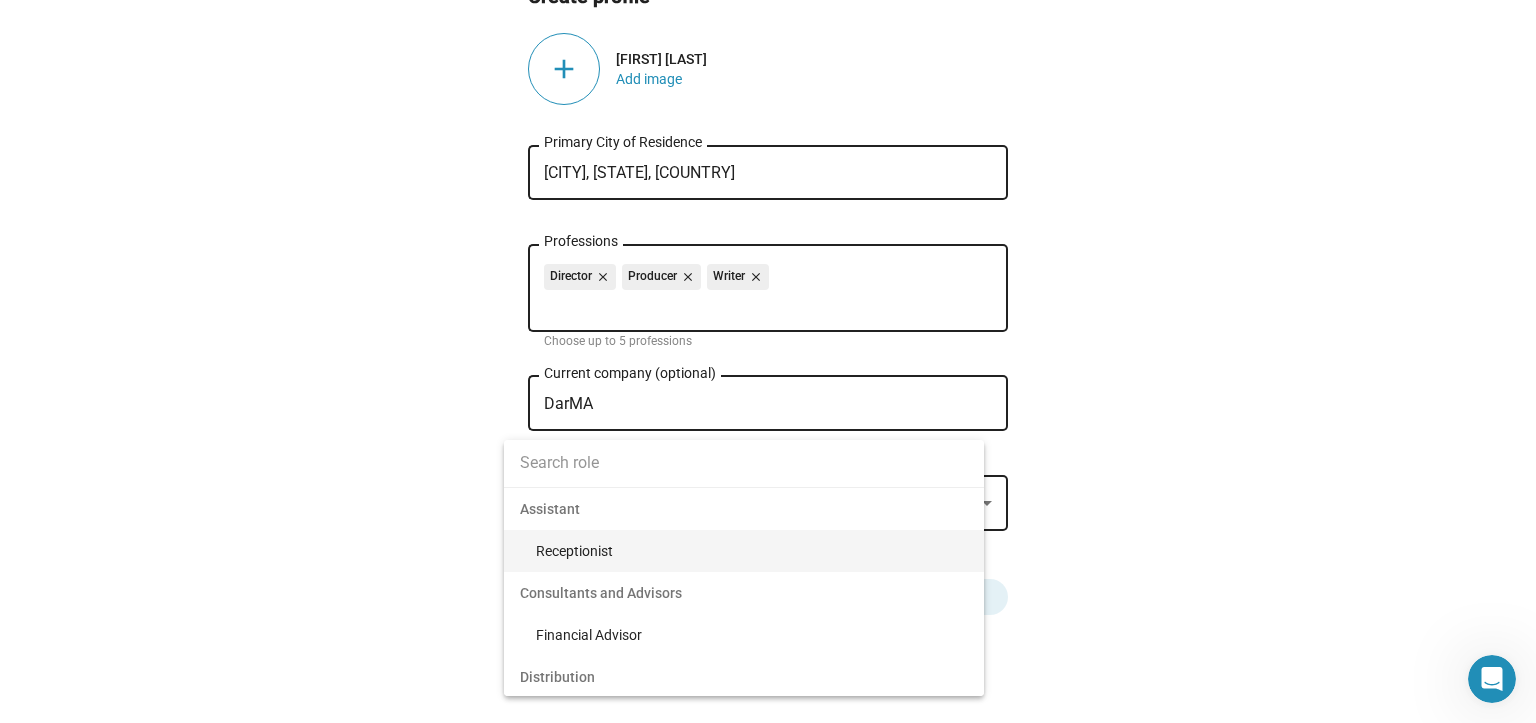 drag, startPoint x: 1523, startPoint y: 426, endPoint x: 1489, endPoint y: 558, distance: 136.30847 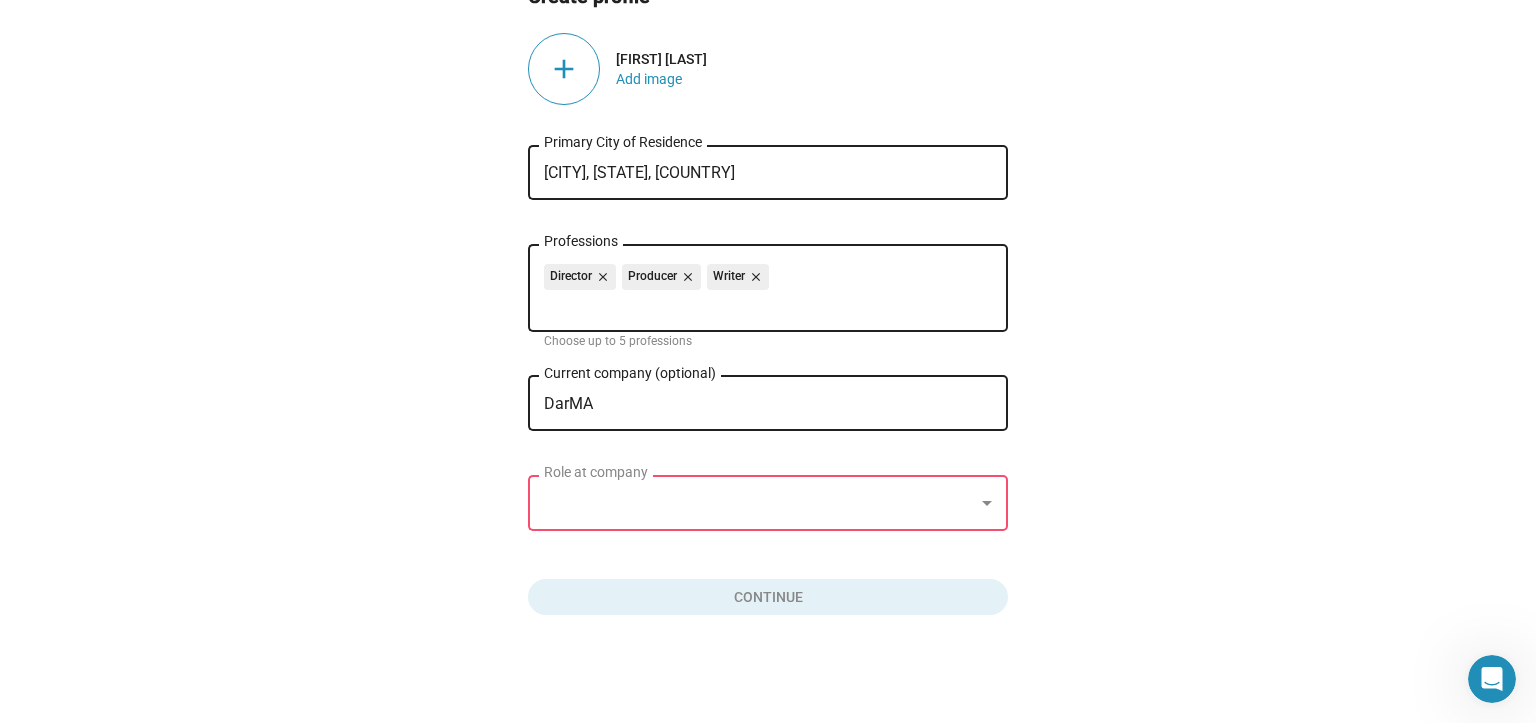 click at bounding box center [759, 503] 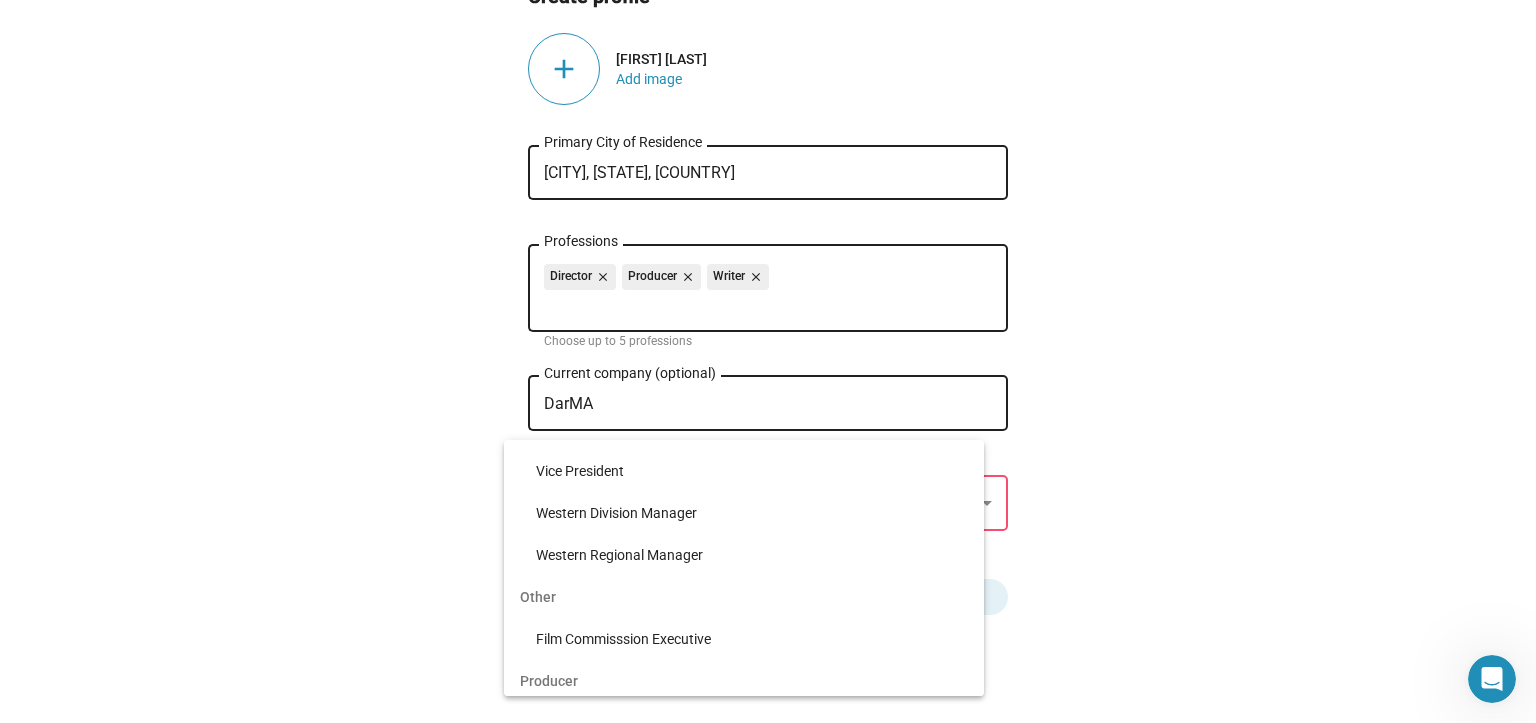 scroll, scrollTop: 5540, scrollLeft: 0, axis: vertical 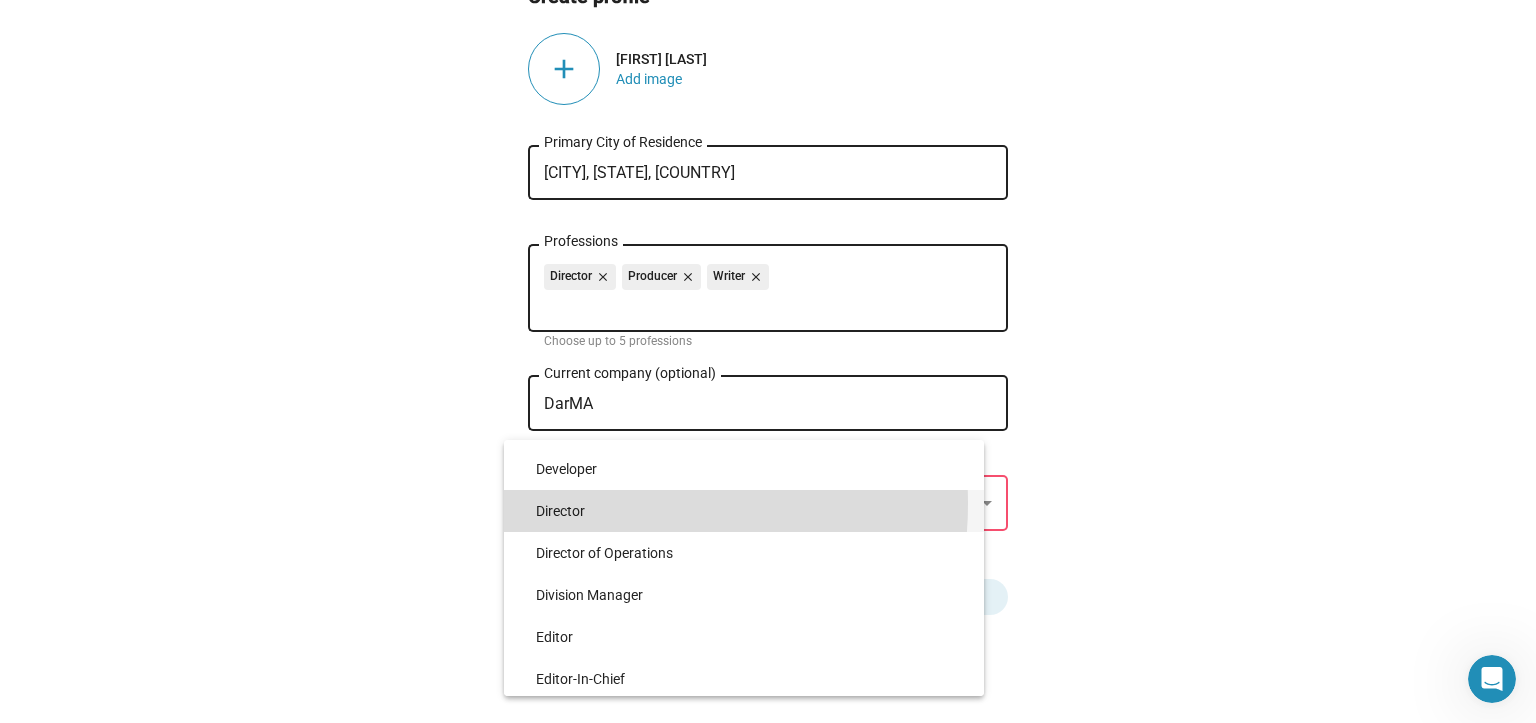 click on "Director" at bounding box center (752, 511) 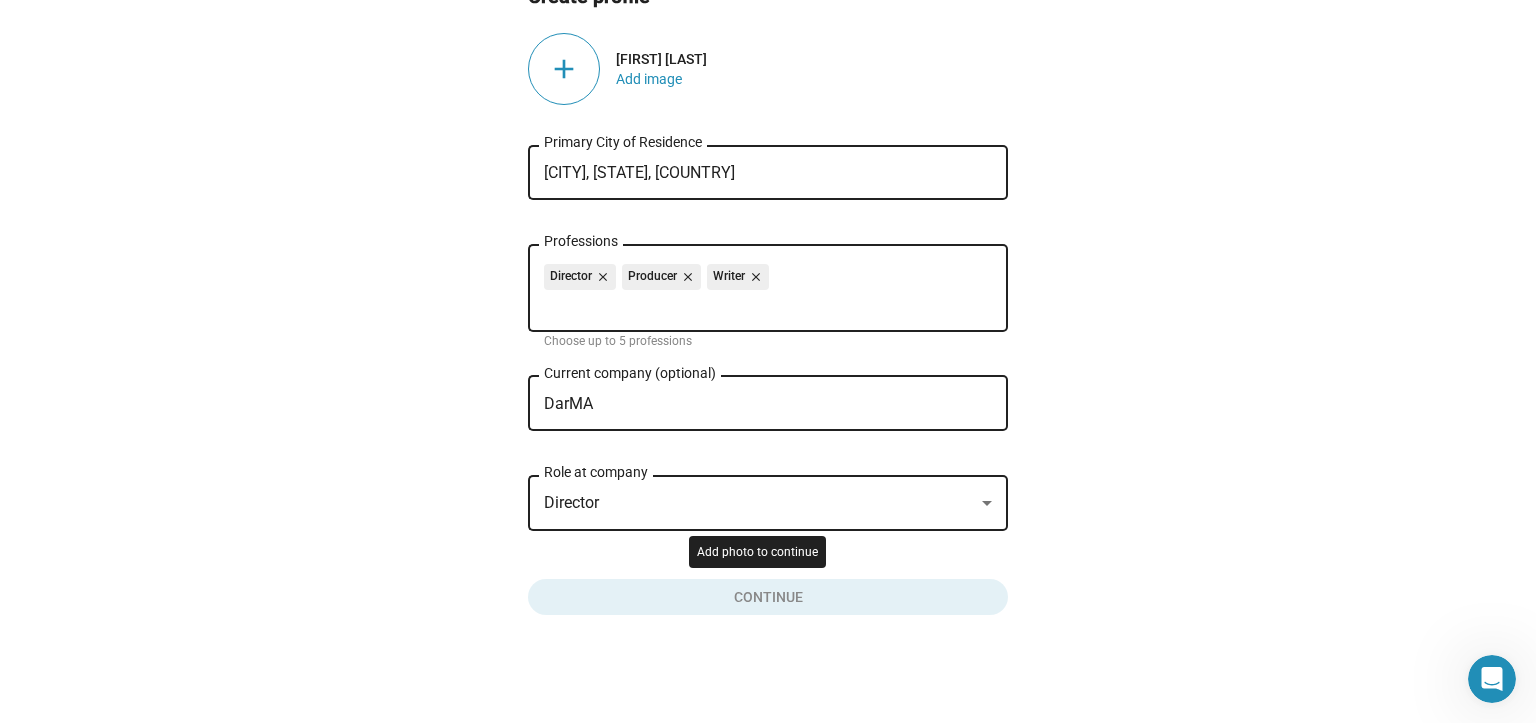 click 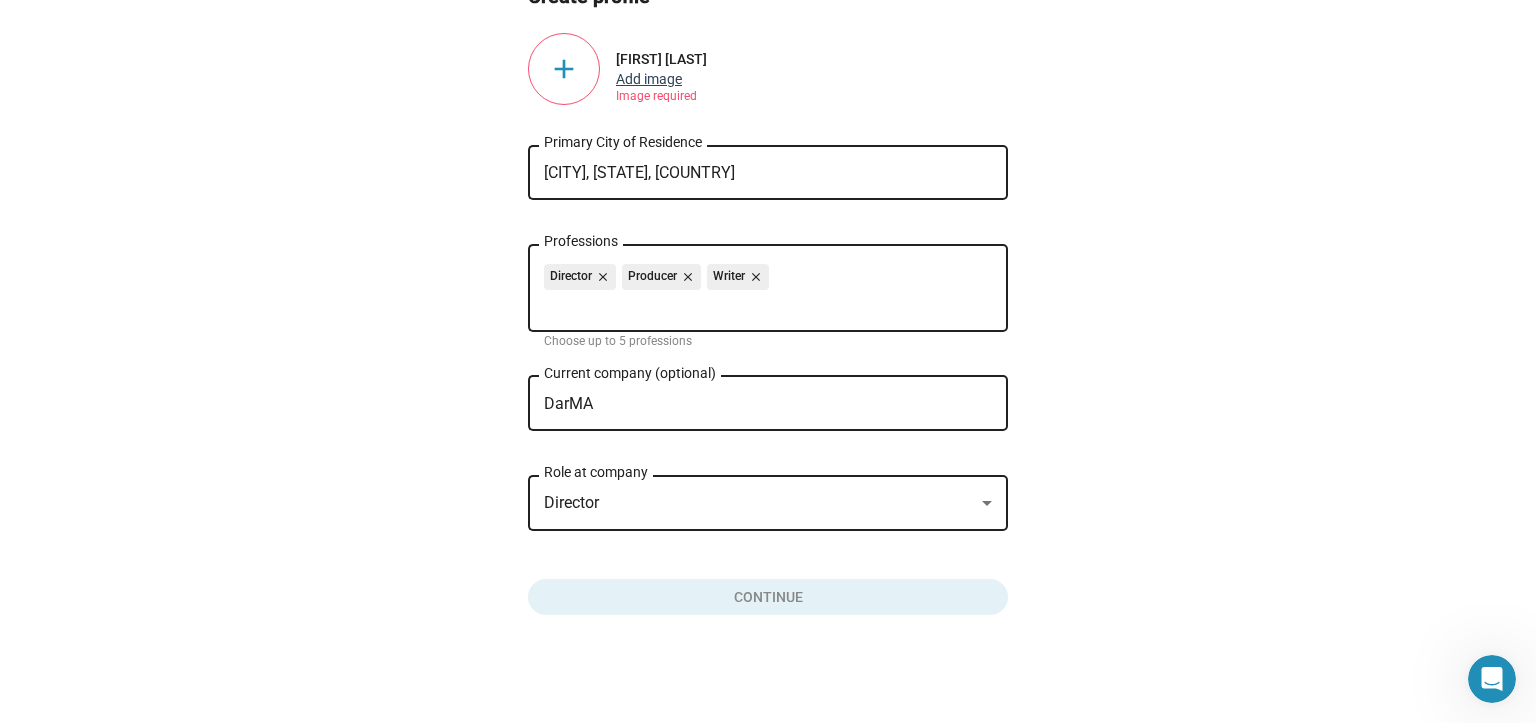 click on "Add image" 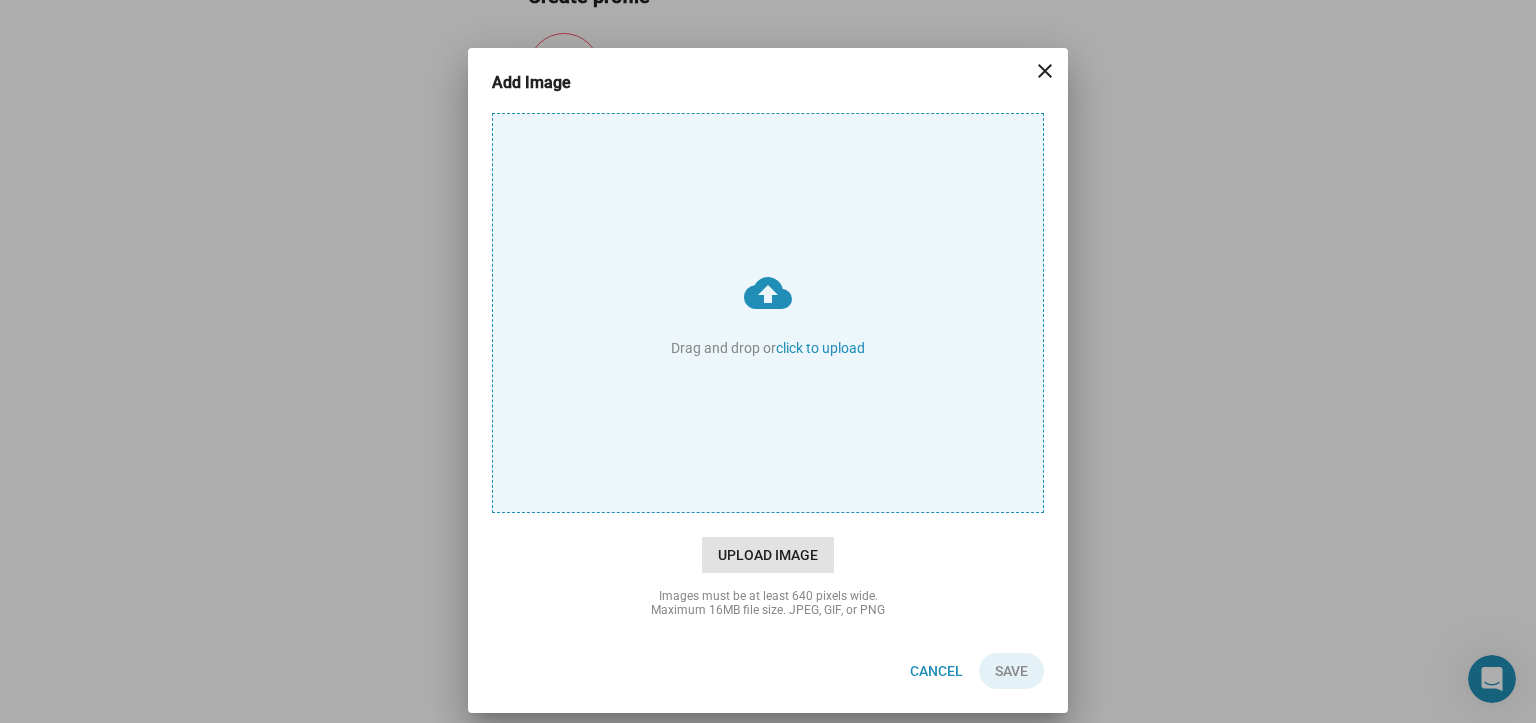 click on "Upload Image" 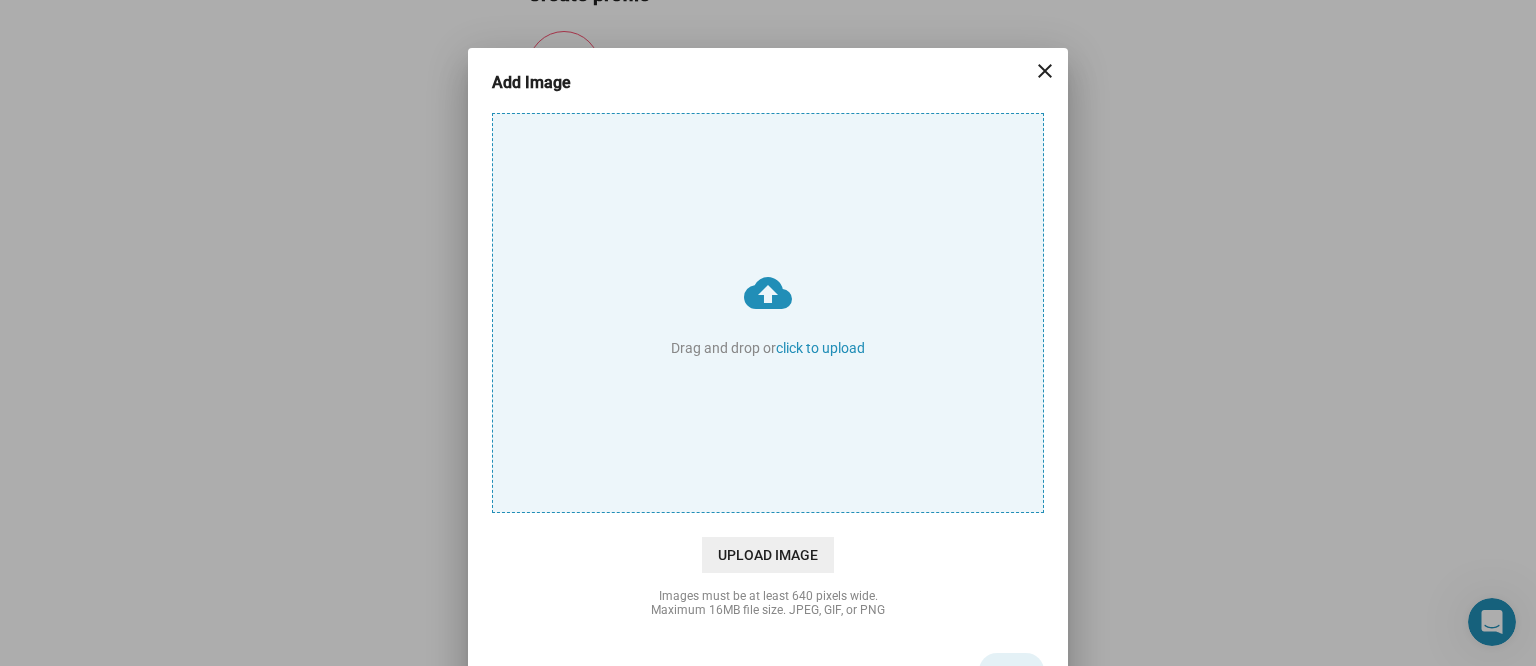type on "C:\fakepath\[INITIALS] [YEAR] (2).jpg" 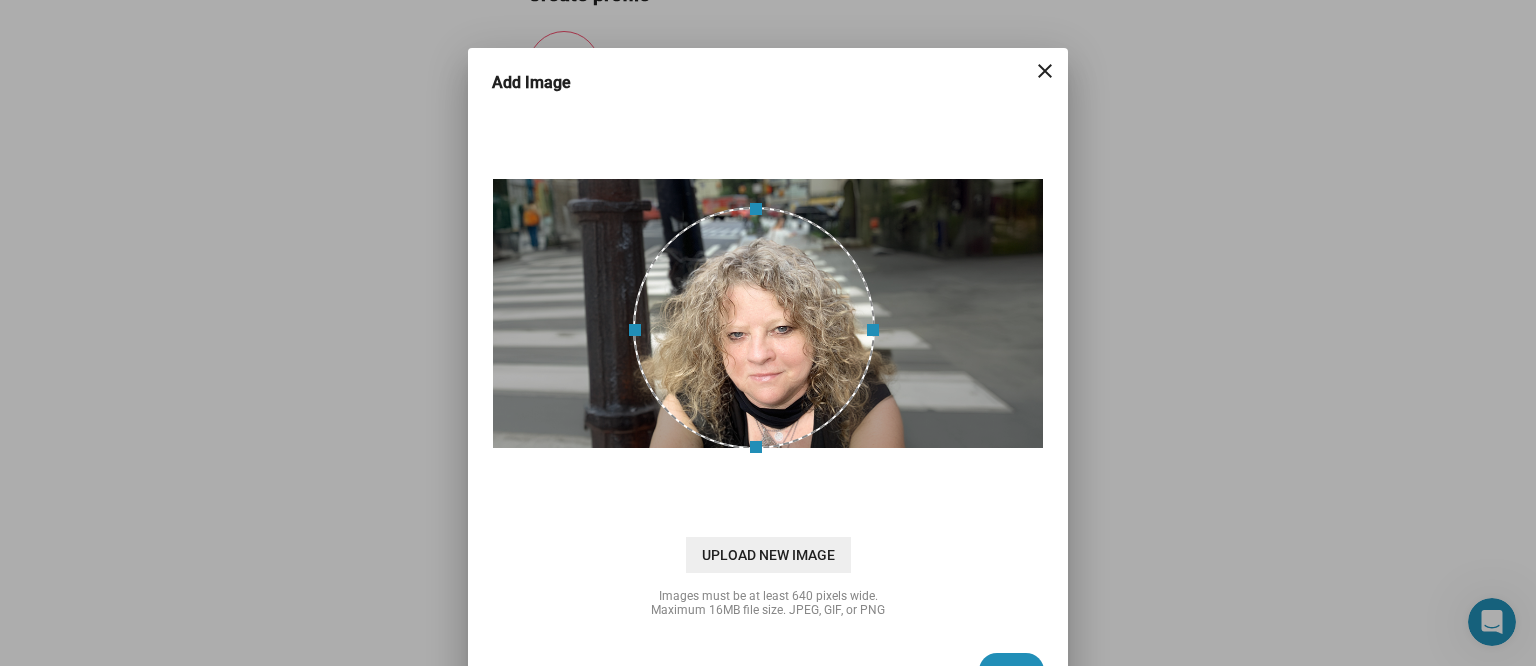 drag, startPoint x: 760, startPoint y: 175, endPoint x: 807, endPoint y: 204, distance: 55.226807 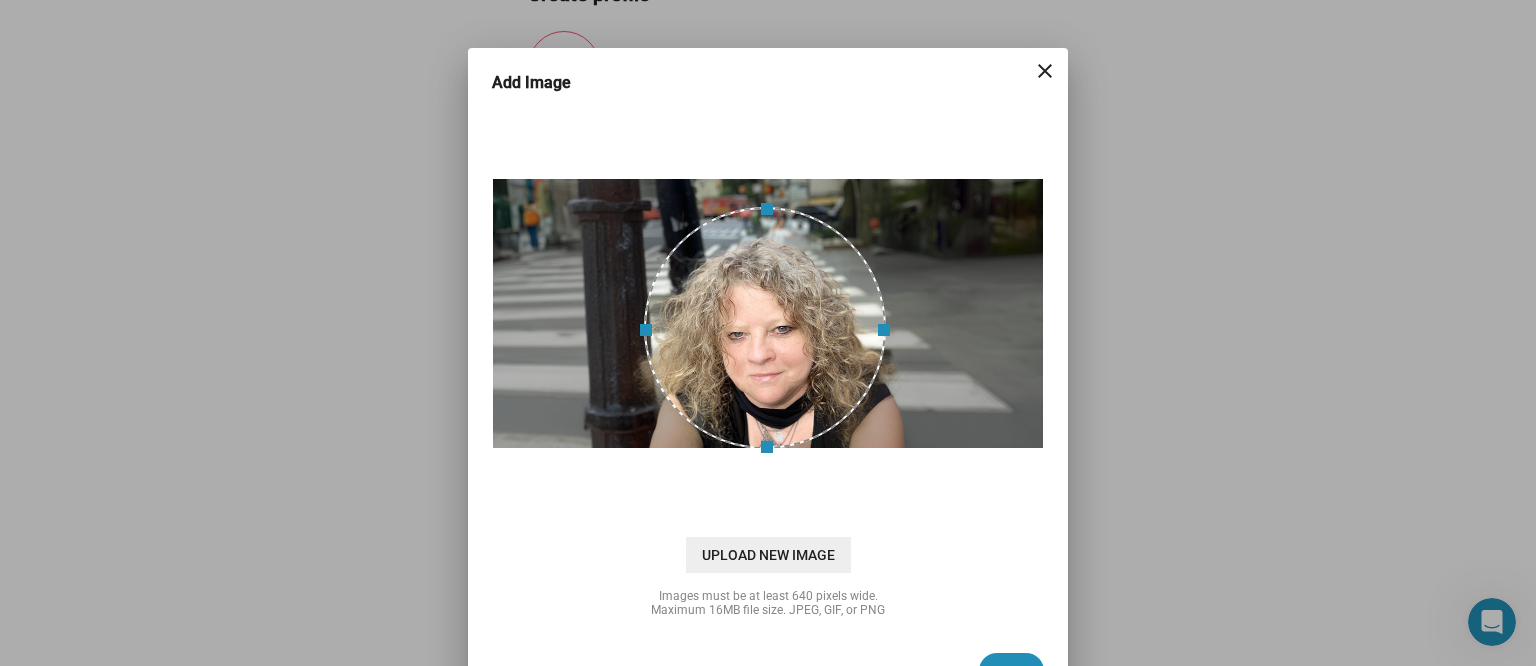 drag, startPoint x: 849, startPoint y: 370, endPoint x: 860, endPoint y: 375, distance: 12.083046 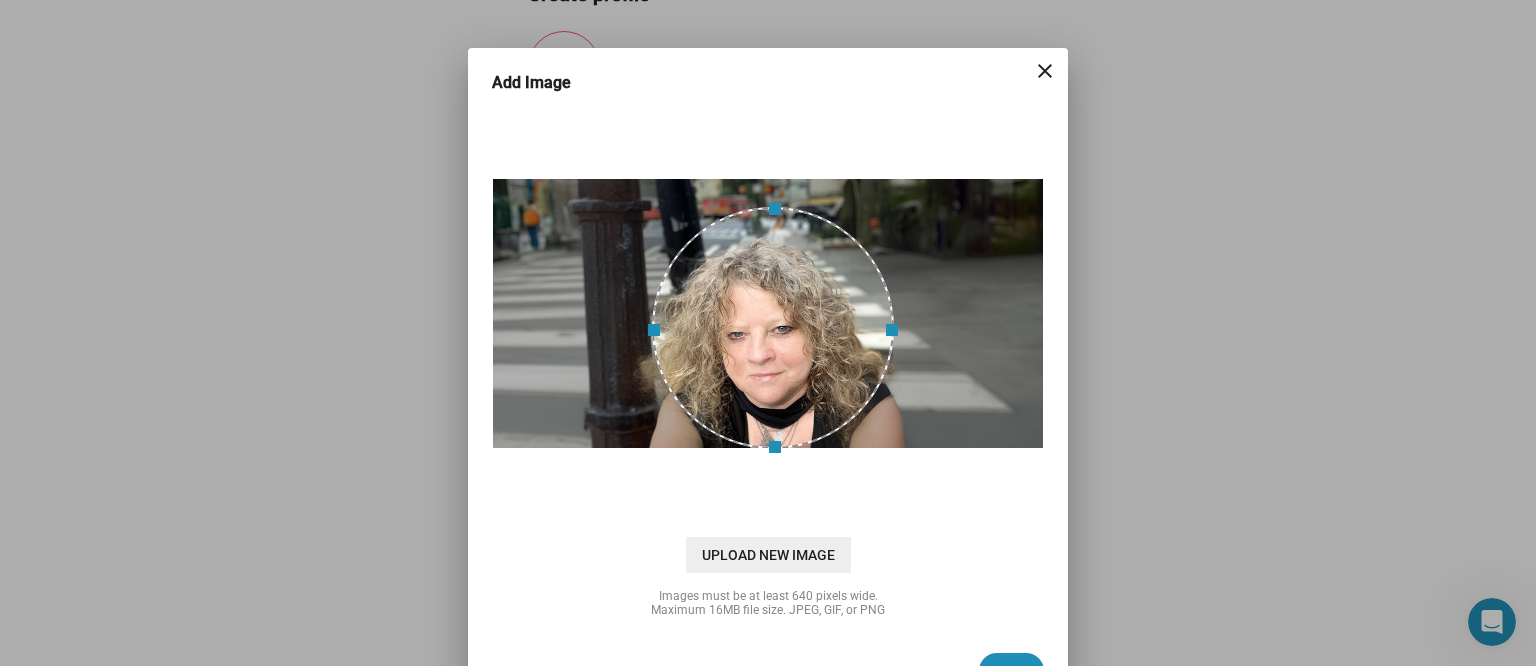 drag, startPoint x: 649, startPoint y: 368, endPoint x: 657, endPoint y: 394, distance: 27.202942 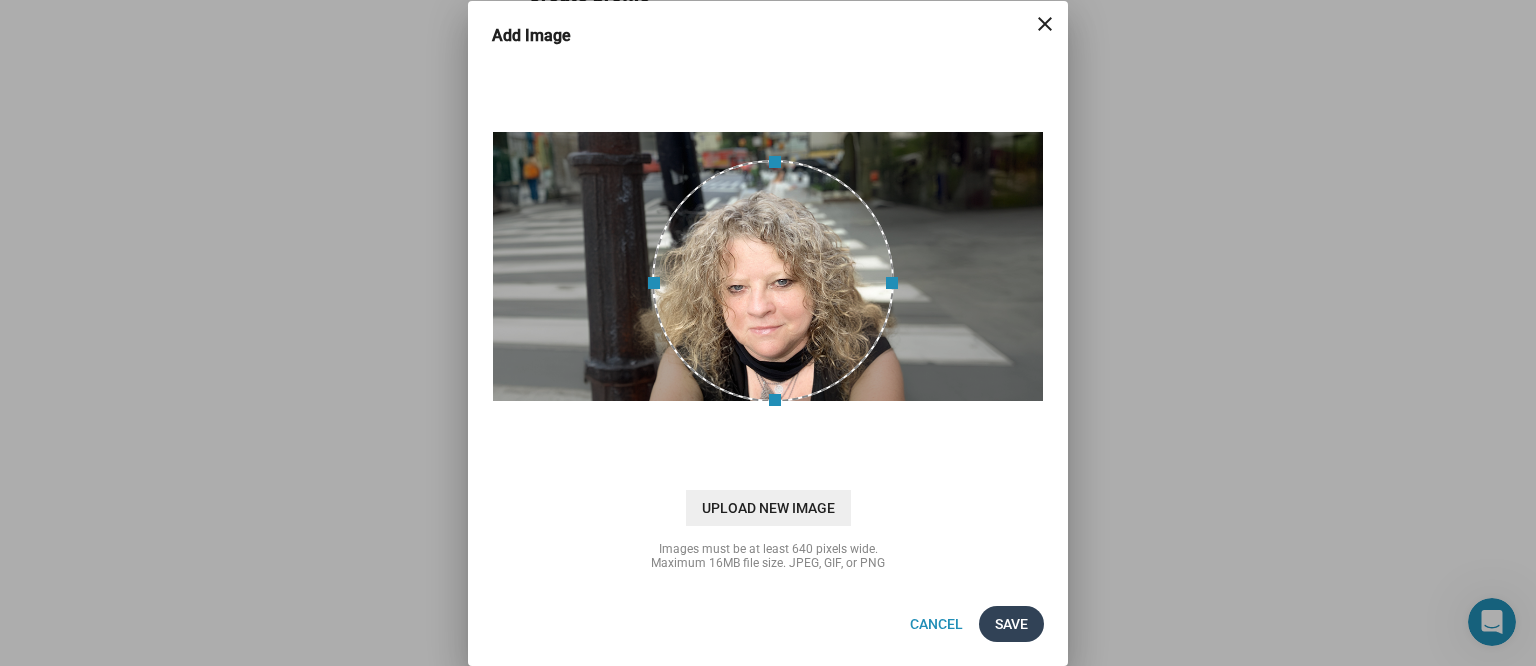 click on "Save" 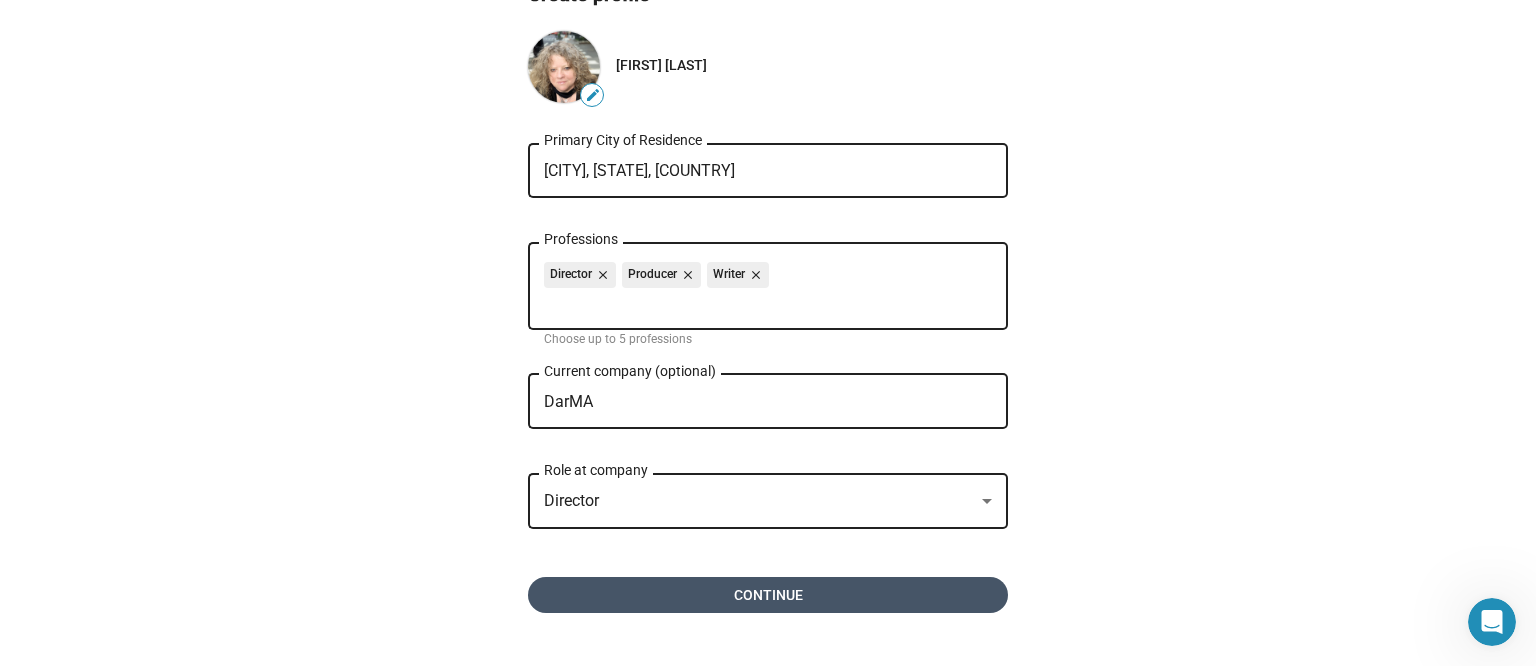 click on "Continue" 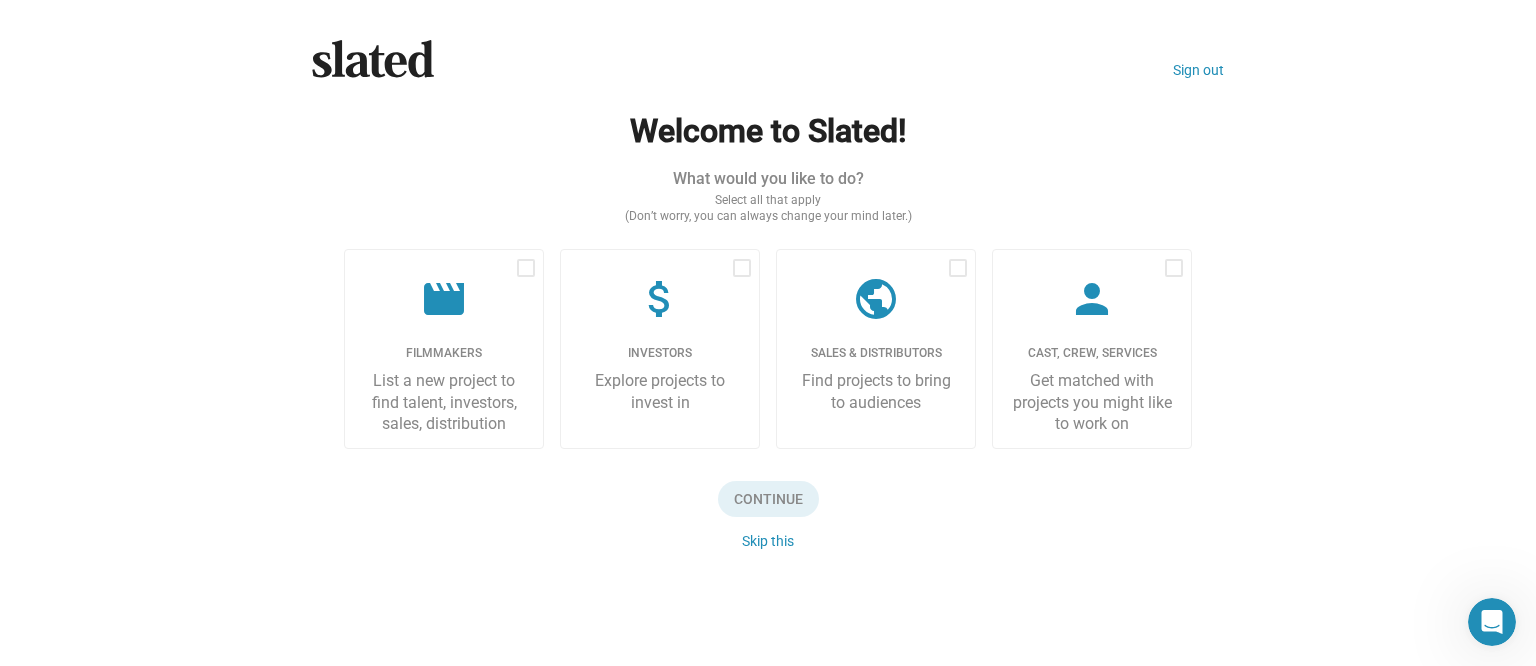 scroll, scrollTop: 0, scrollLeft: 0, axis: both 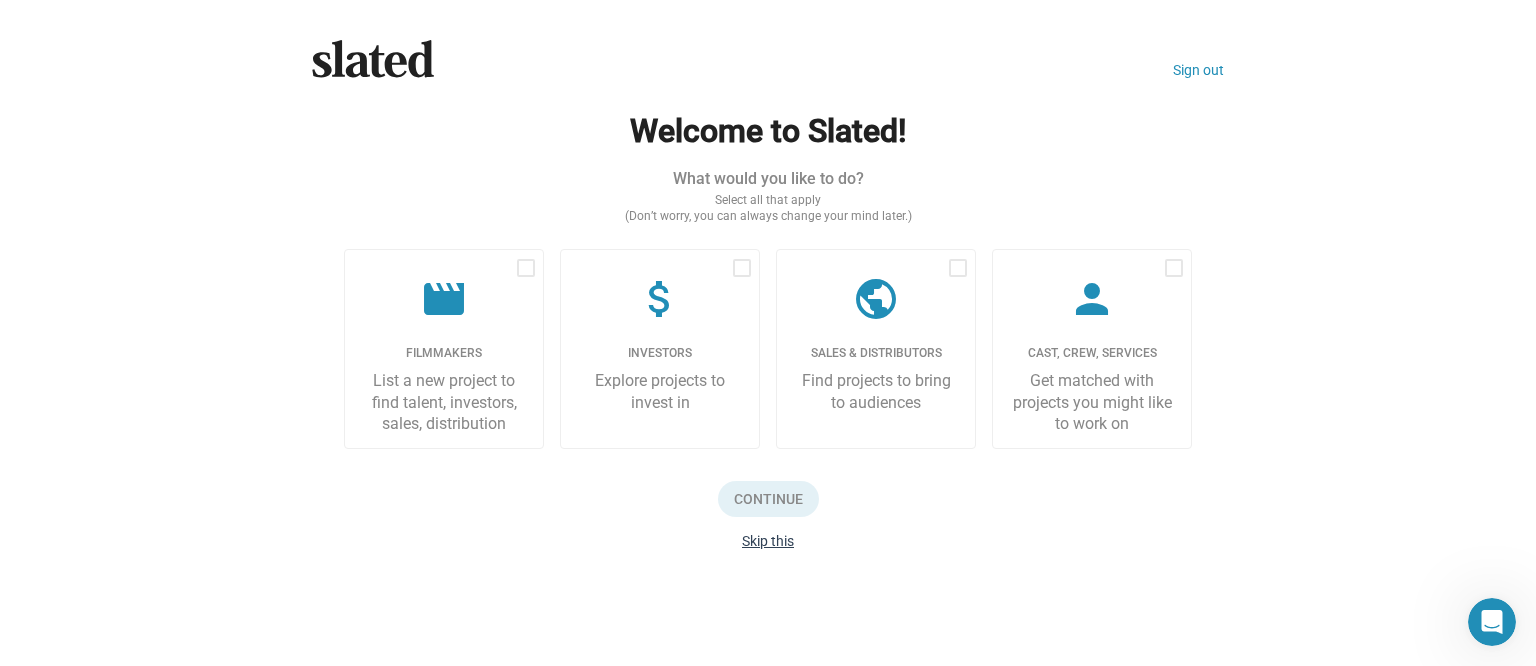 click on "Skip this" 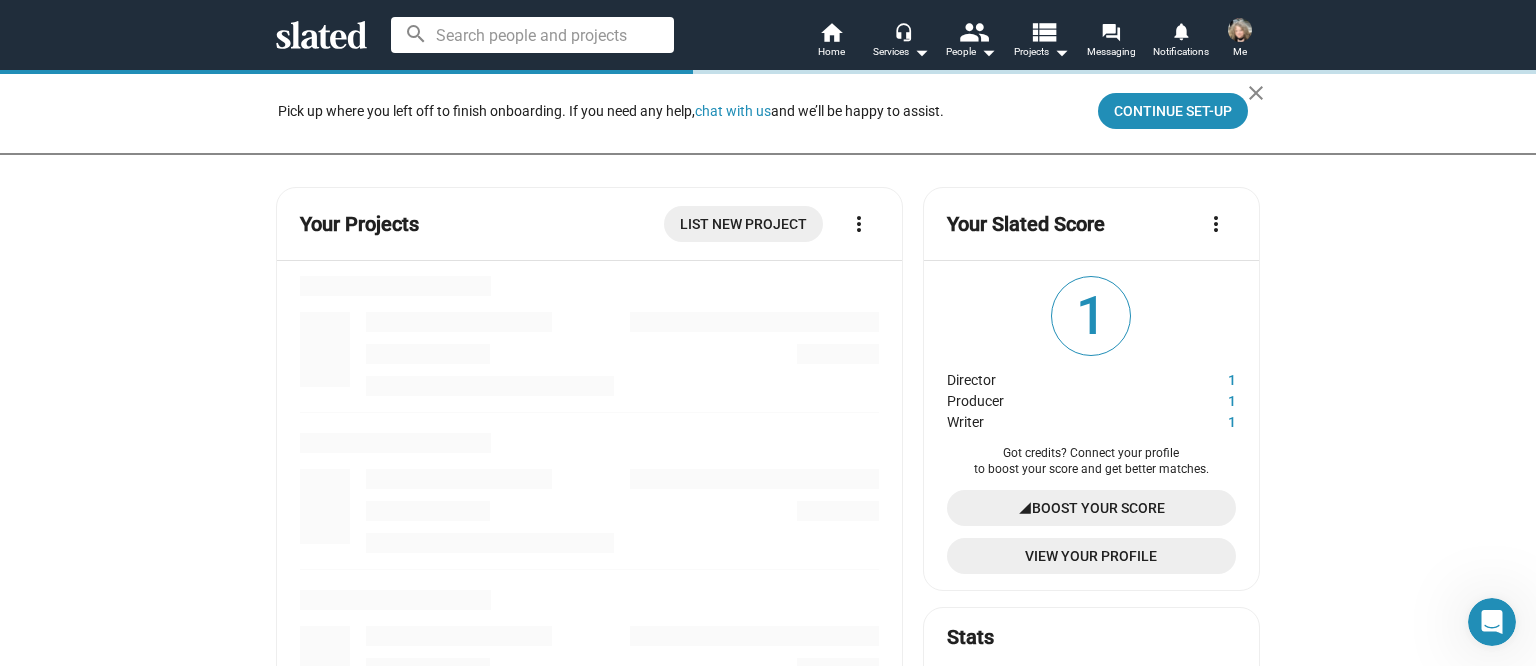 click on "Boost Your Score" 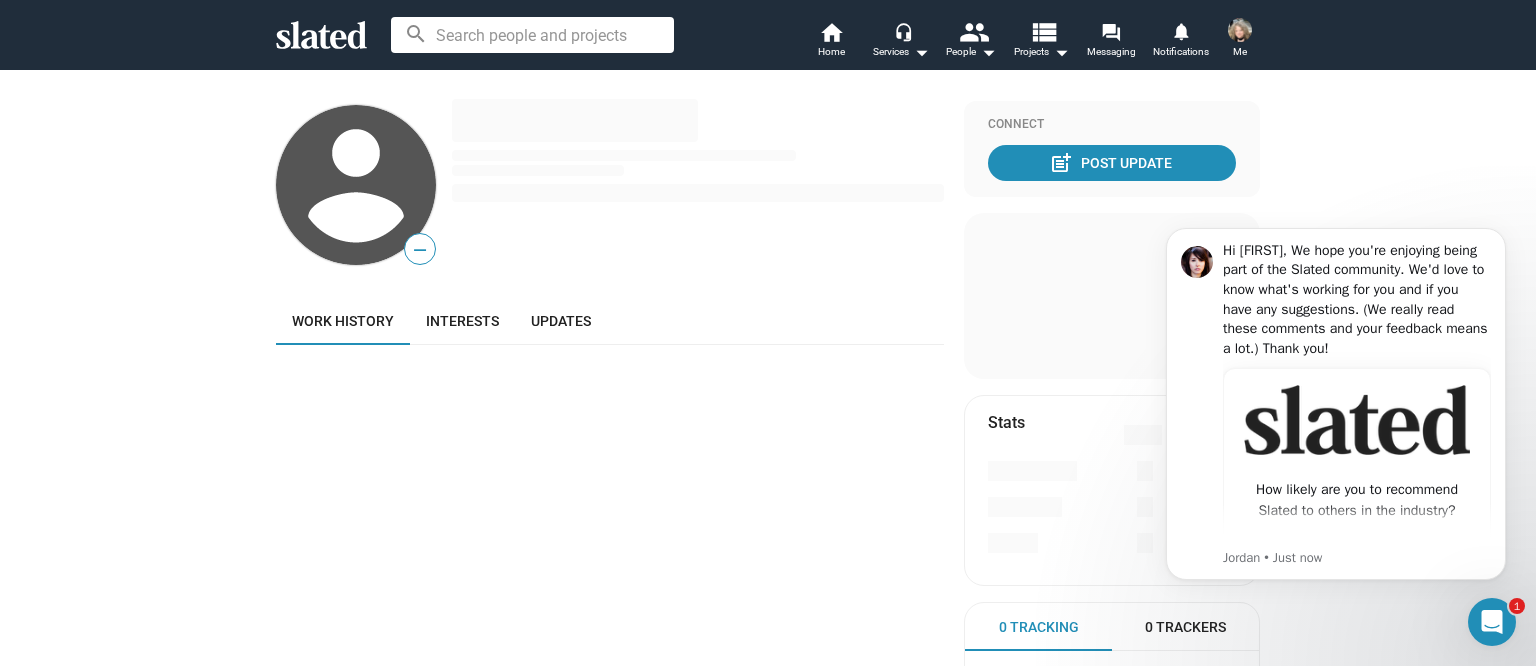 scroll, scrollTop: 0, scrollLeft: 0, axis: both 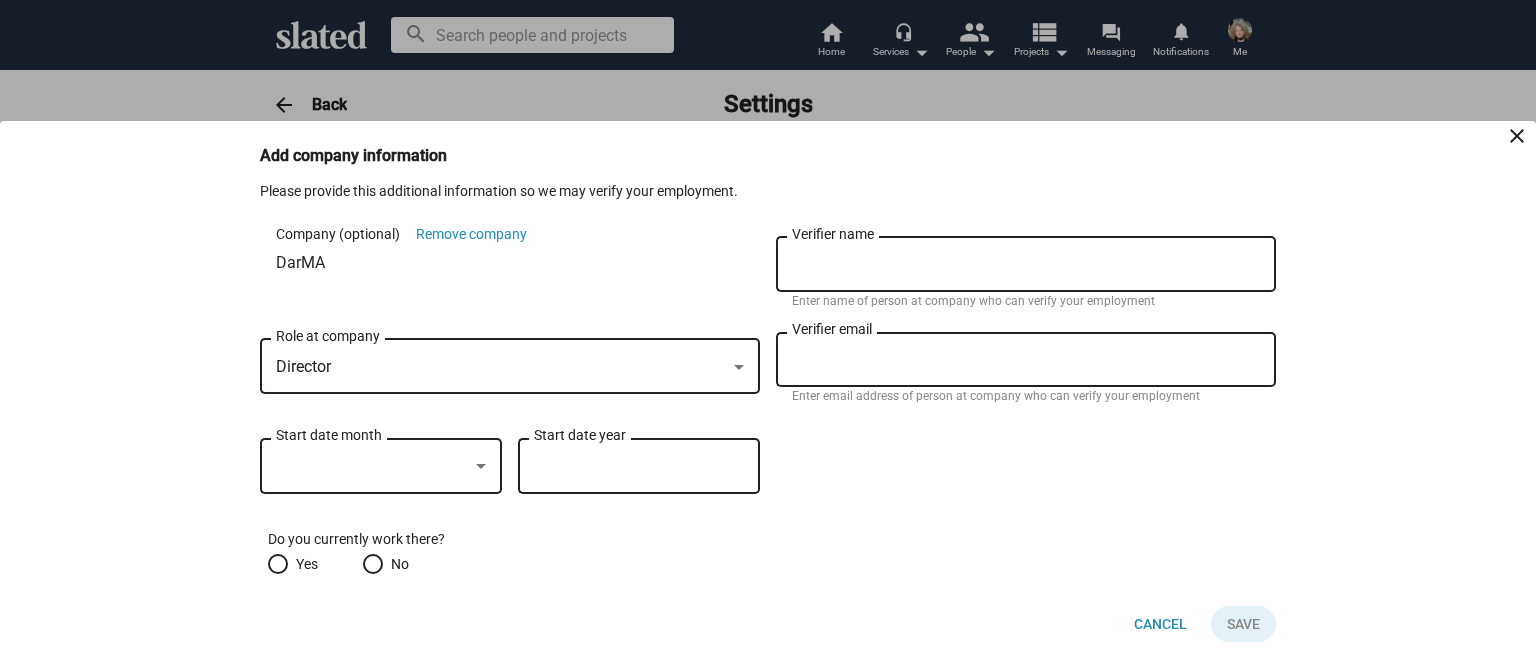 click on "Verifier name" at bounding box center (1026, 262) 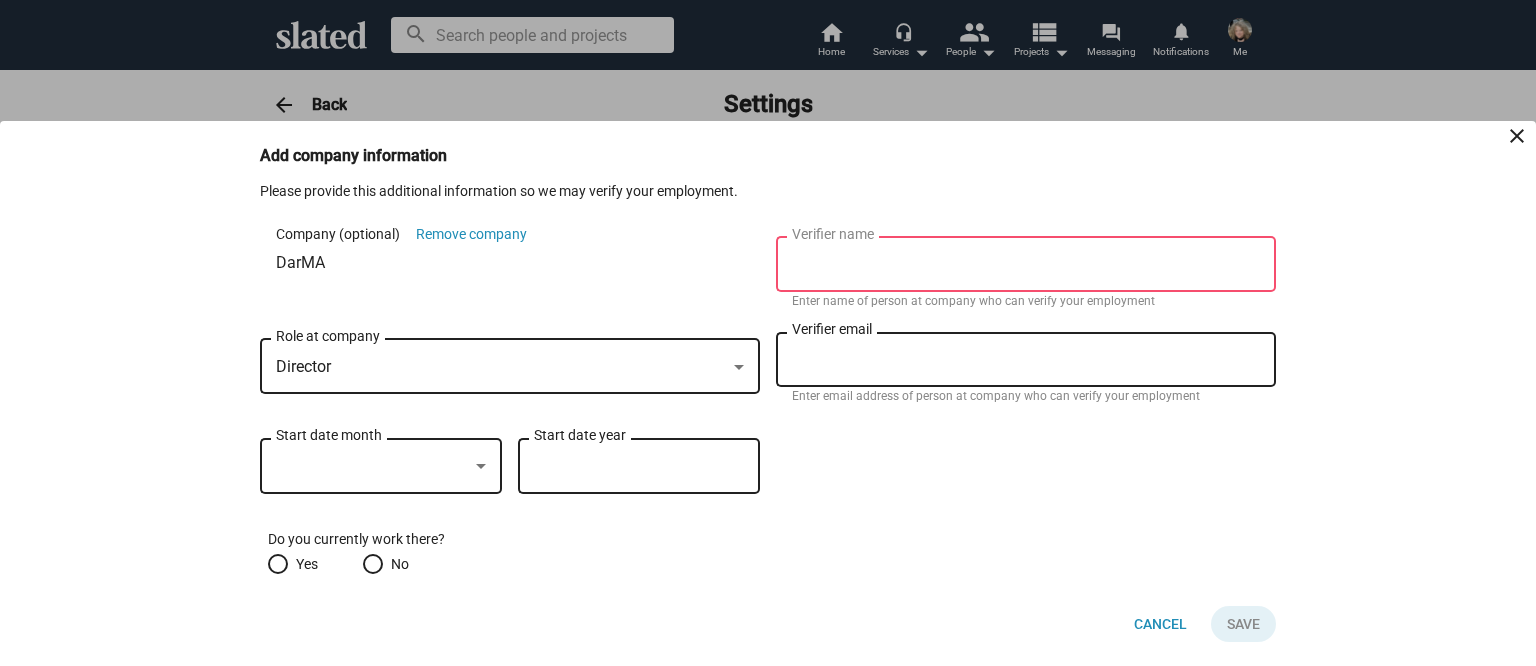 click at bounding box center (768, 333) 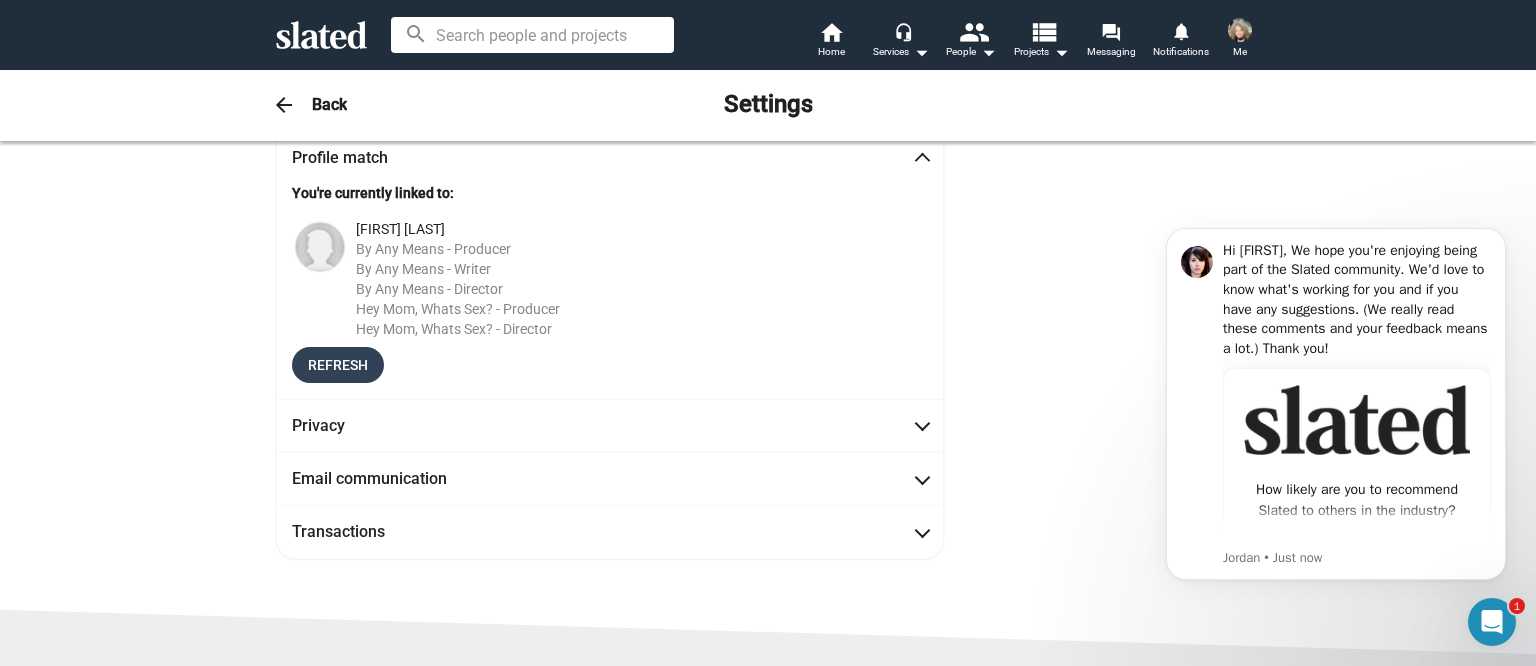 click on "Refresh" at bounding box center [338, 365] 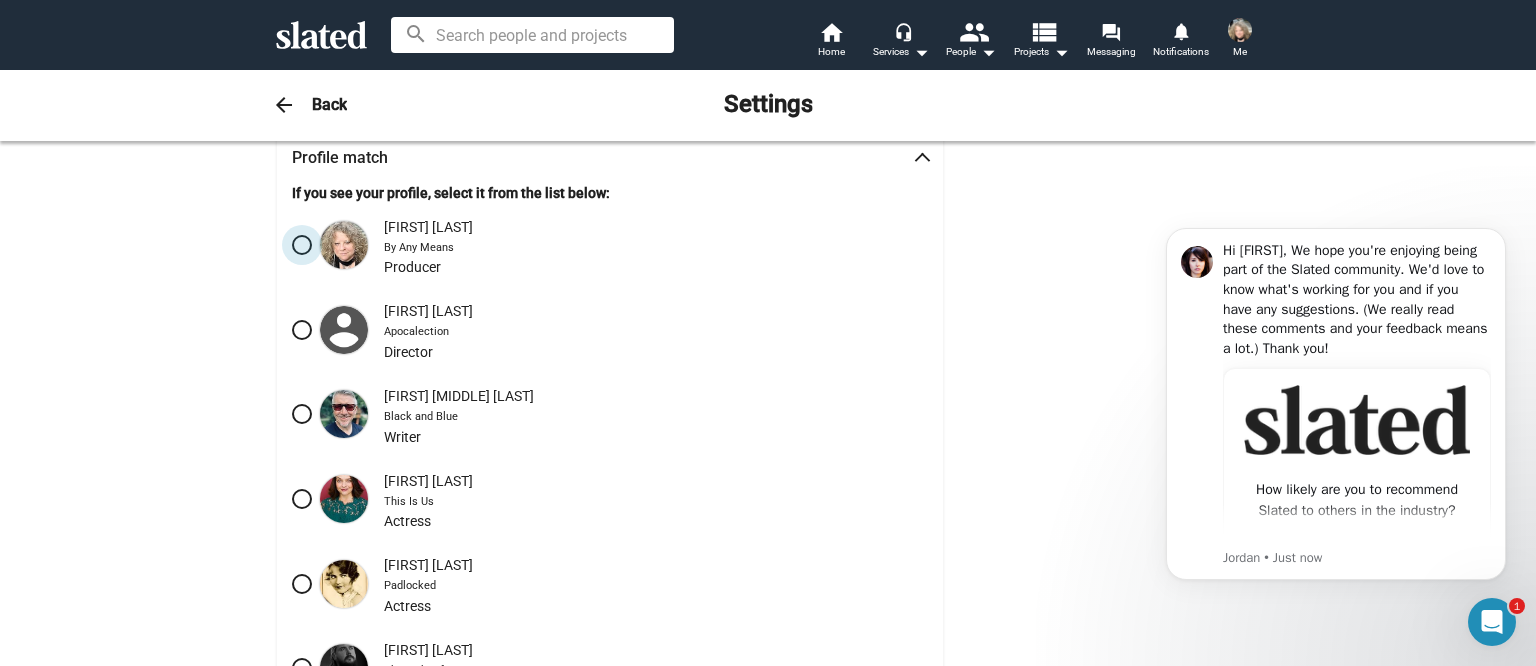 click at bounding box center (302, 245) 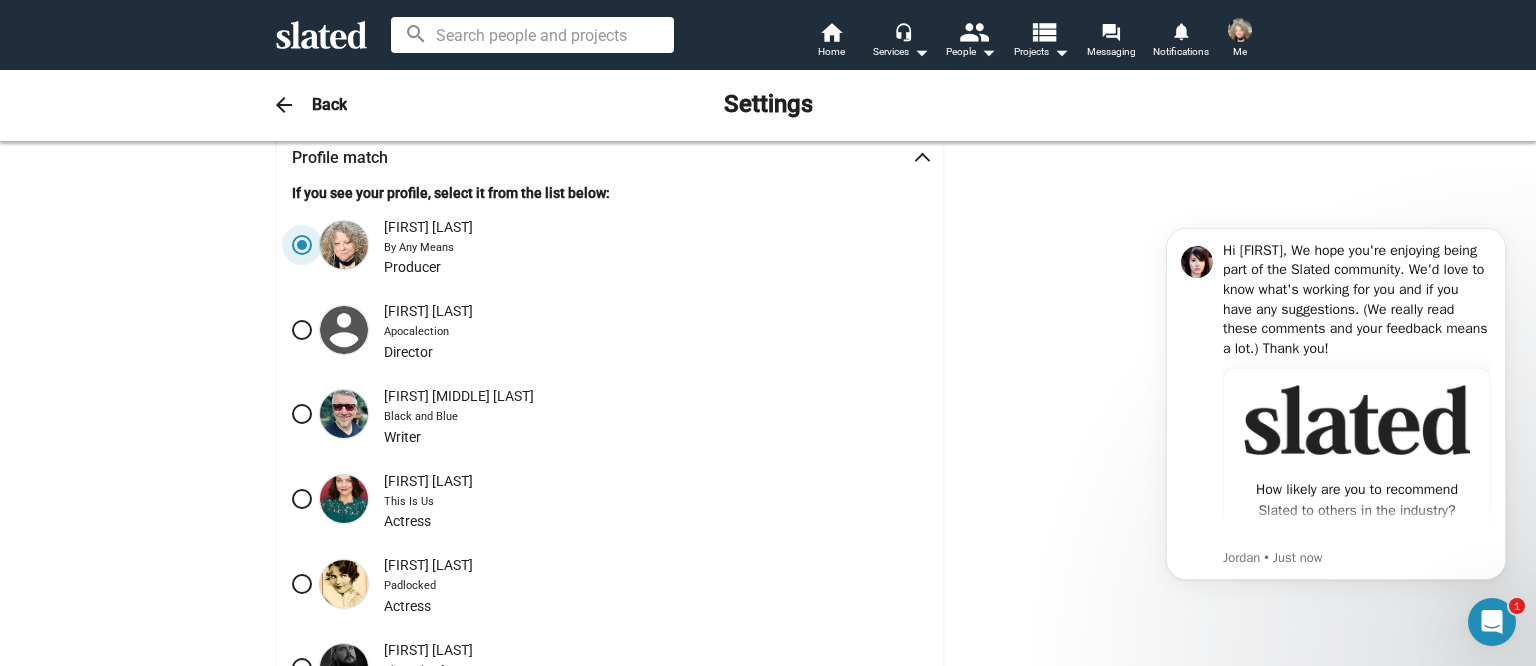scroll, scrollTop: 364, scrollLeft: 0, axis: vertical 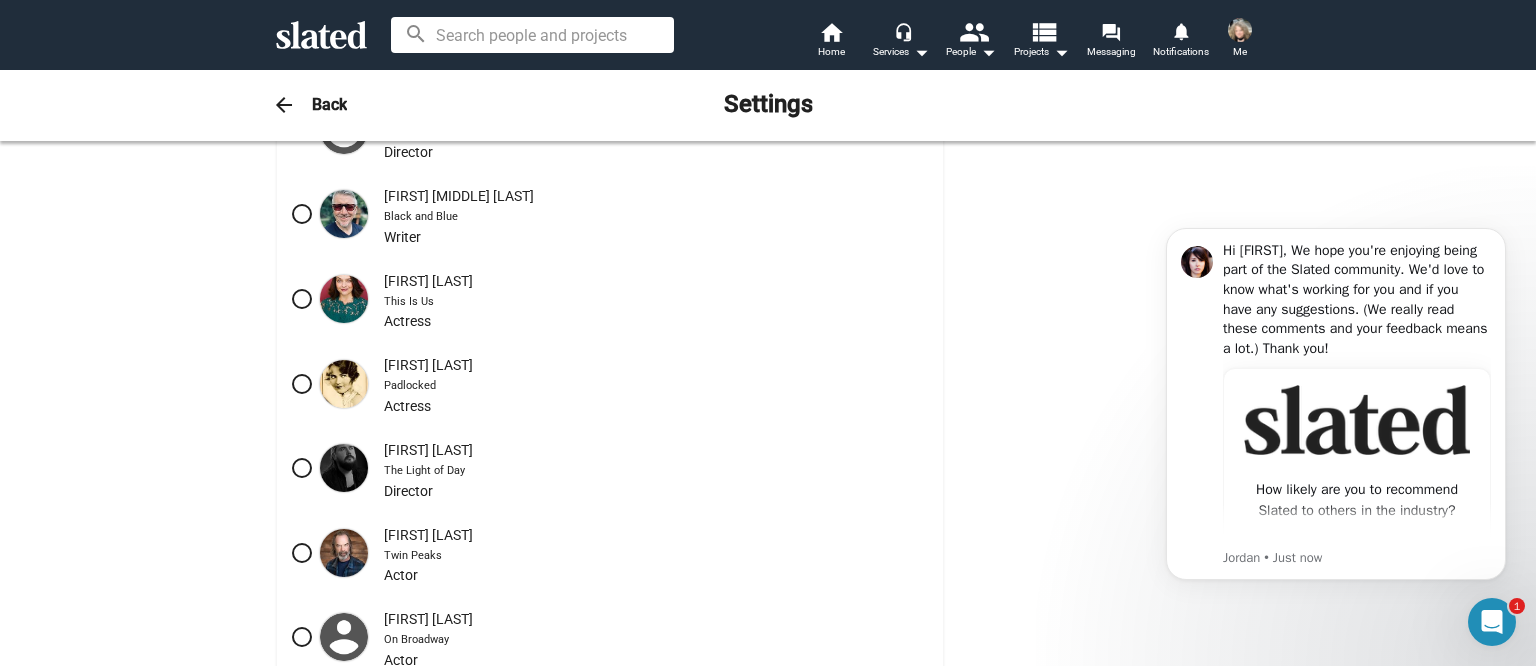 click on "Back" 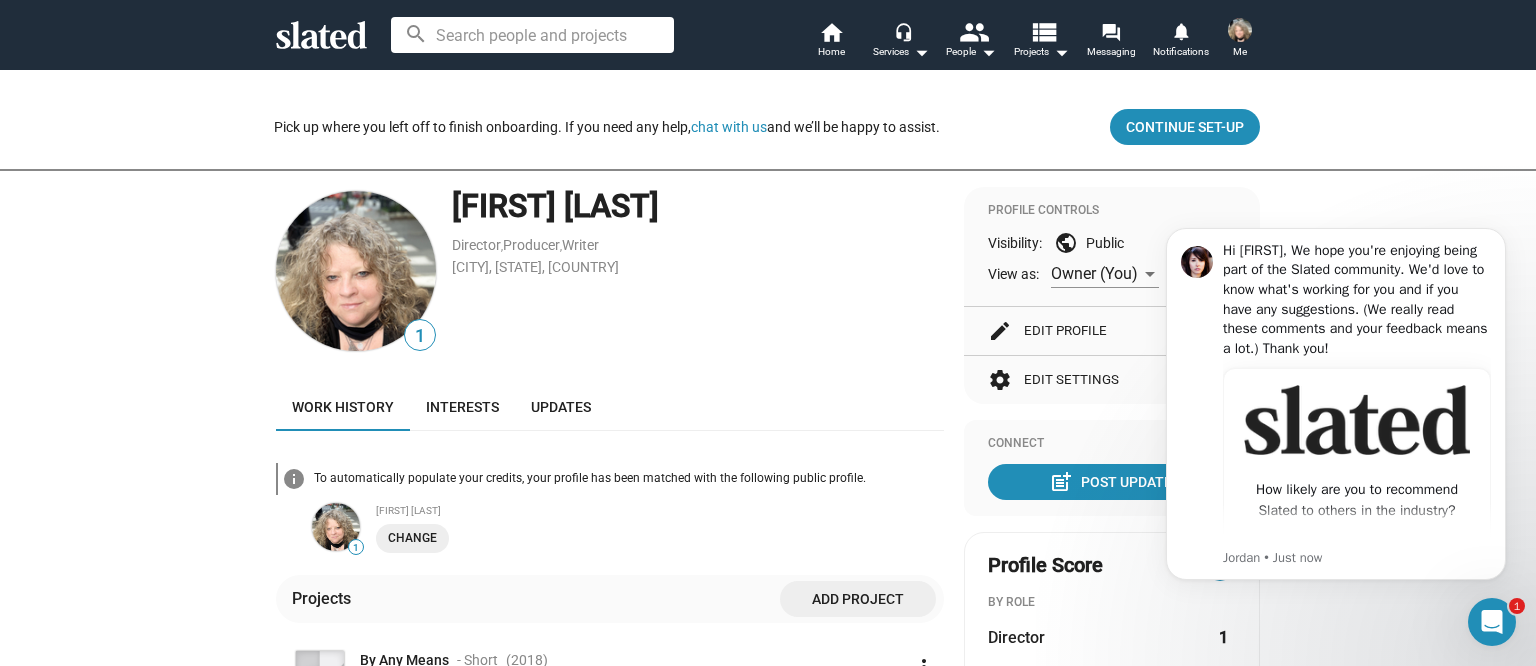 scroll, scrollTop: 308, scrollLeft: 0, axis: vertical 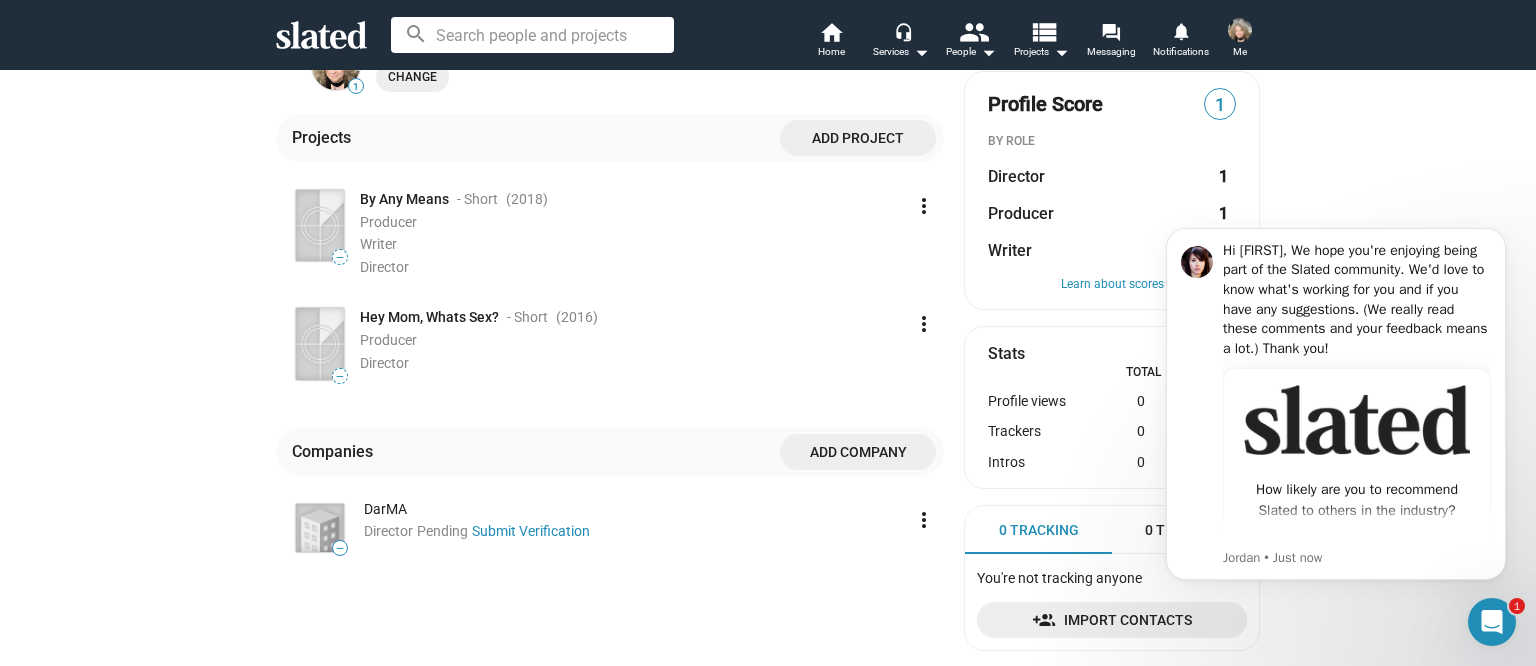 drag, startPoint x: 1531, startPoint y: 110, endPoint x: 386, endPoint y: 82, distance: 1145.3423 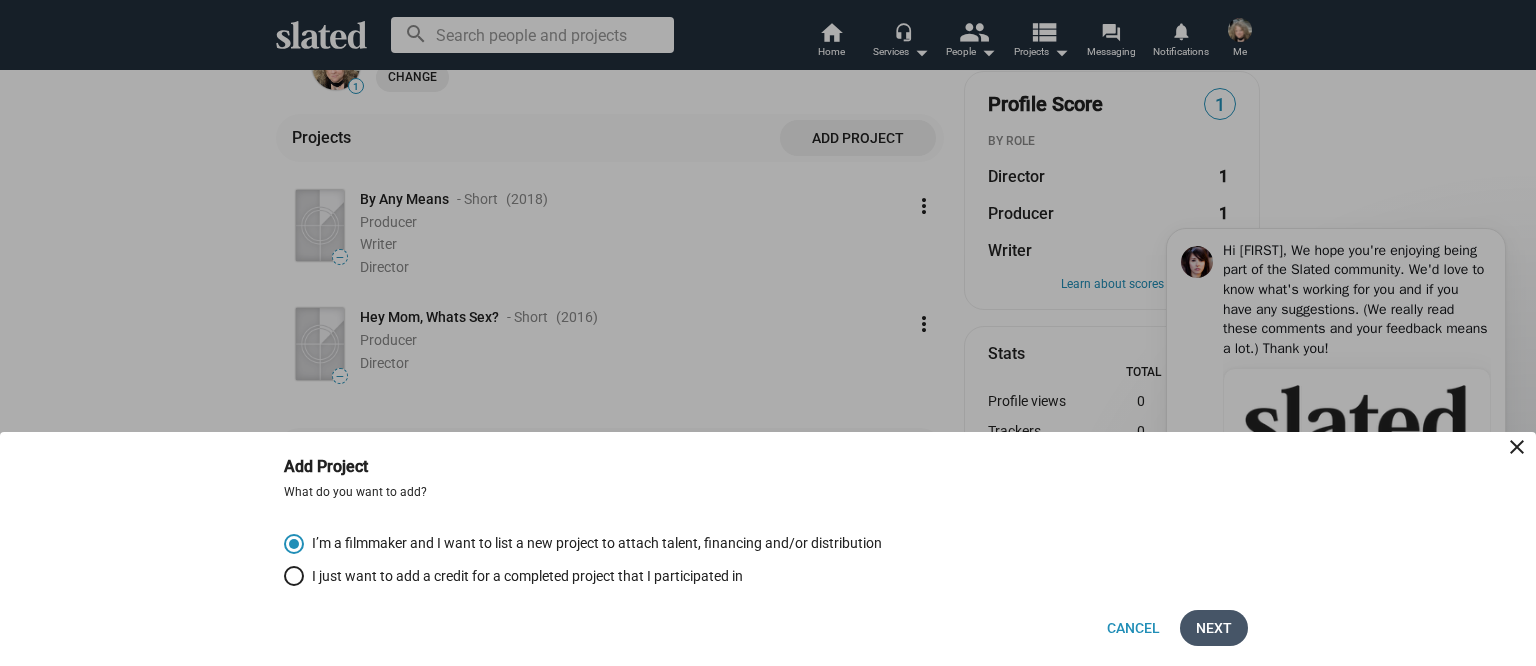 click on "Next" at bounding box center (1214, 628) 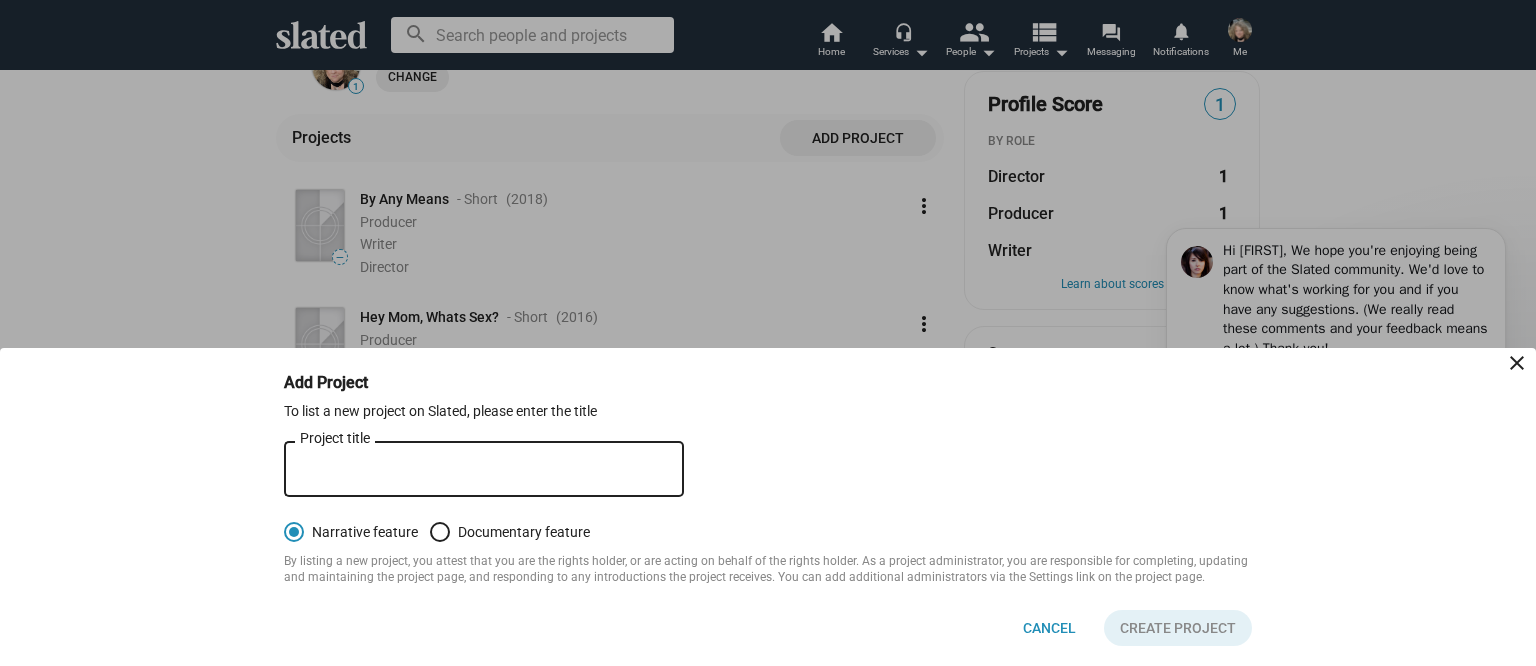 click on "Project title" at bounding box center (484, 470) 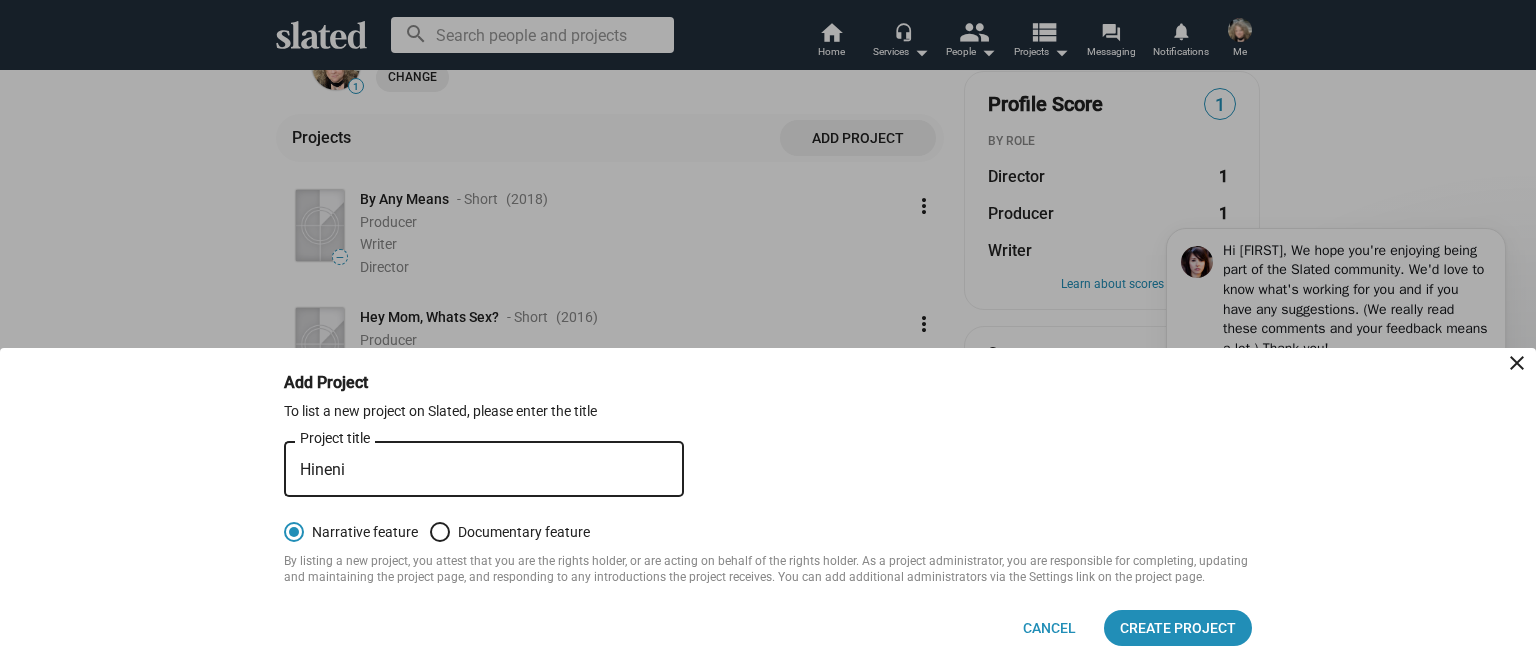 type on "Hineni" 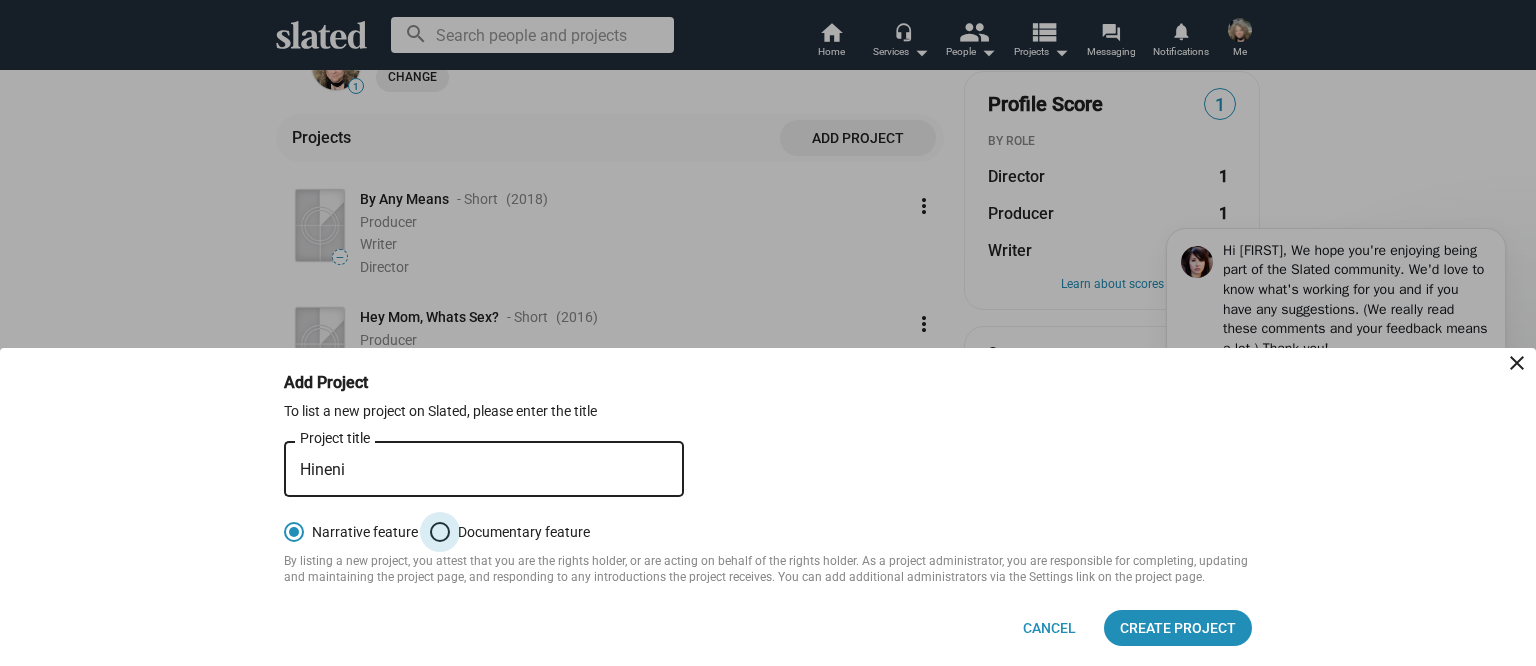 click at bounding box center (440, 532) 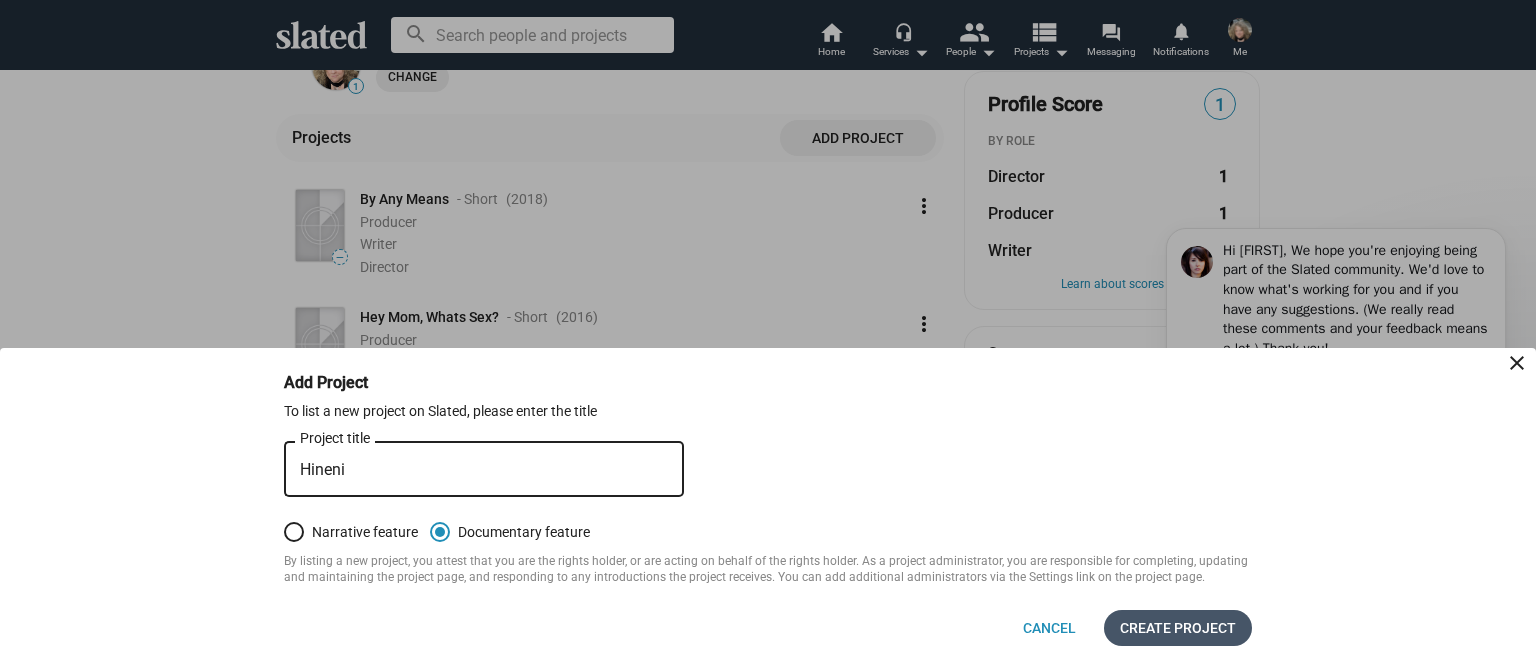 click on "Create project" at bounding box center (1178, 628) 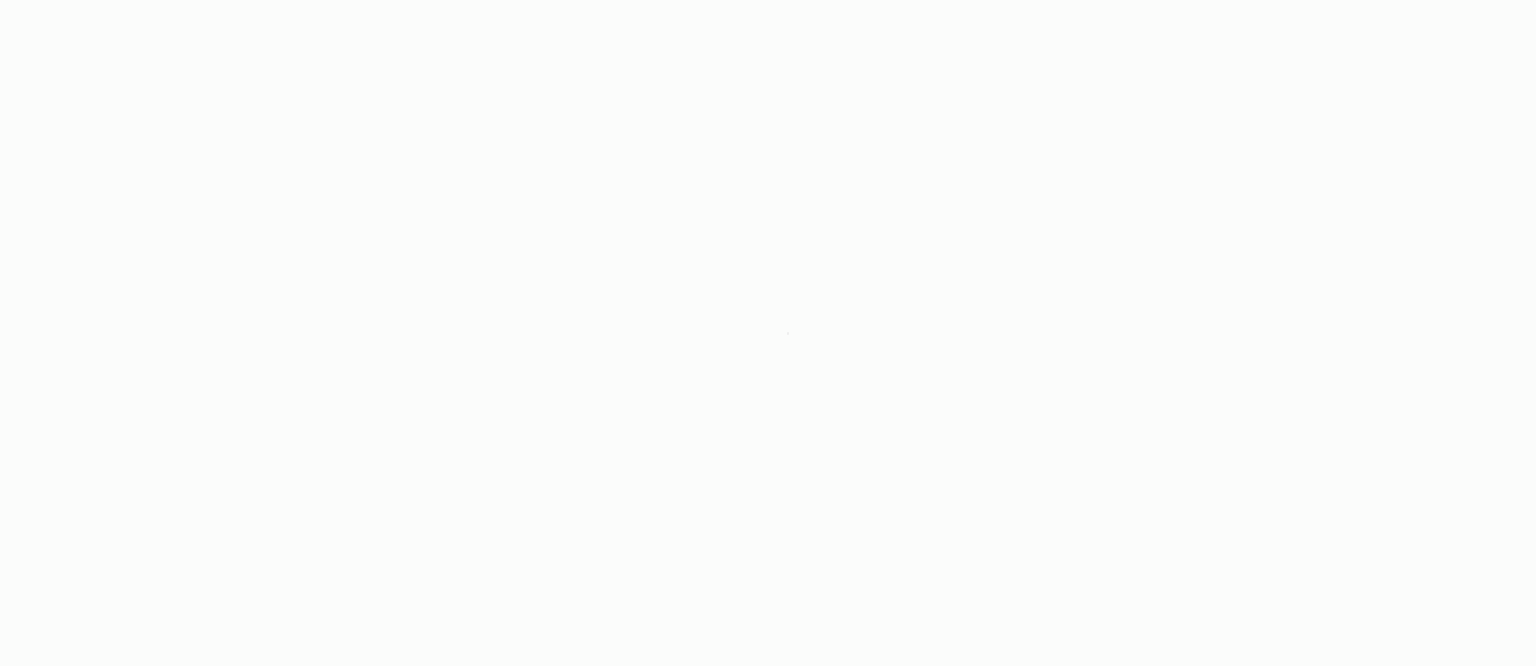 scroll, scrollTop: 0, scrollLeft: 0, axis: both 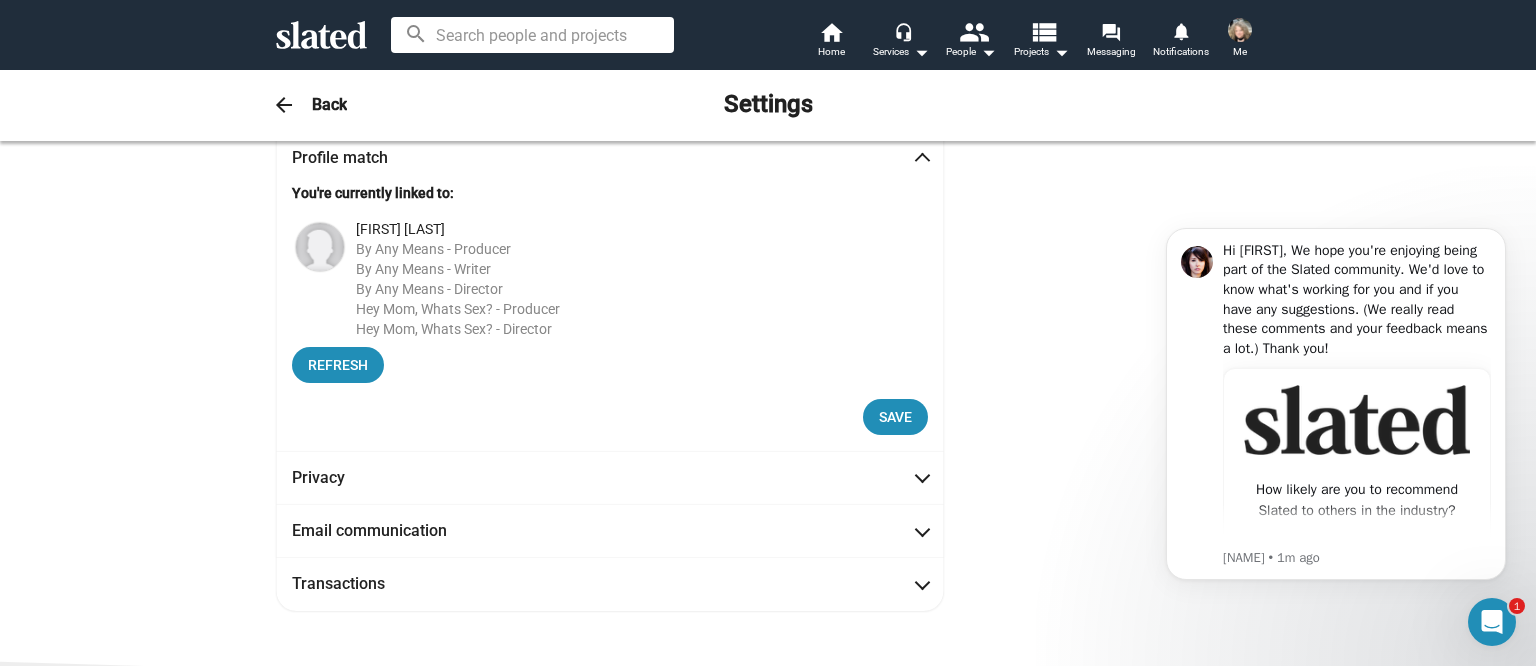drag, startPoint x: 1520, startPoint y: 218, endPoint x: 1525, endPoint y: 403, distance: 185.06755 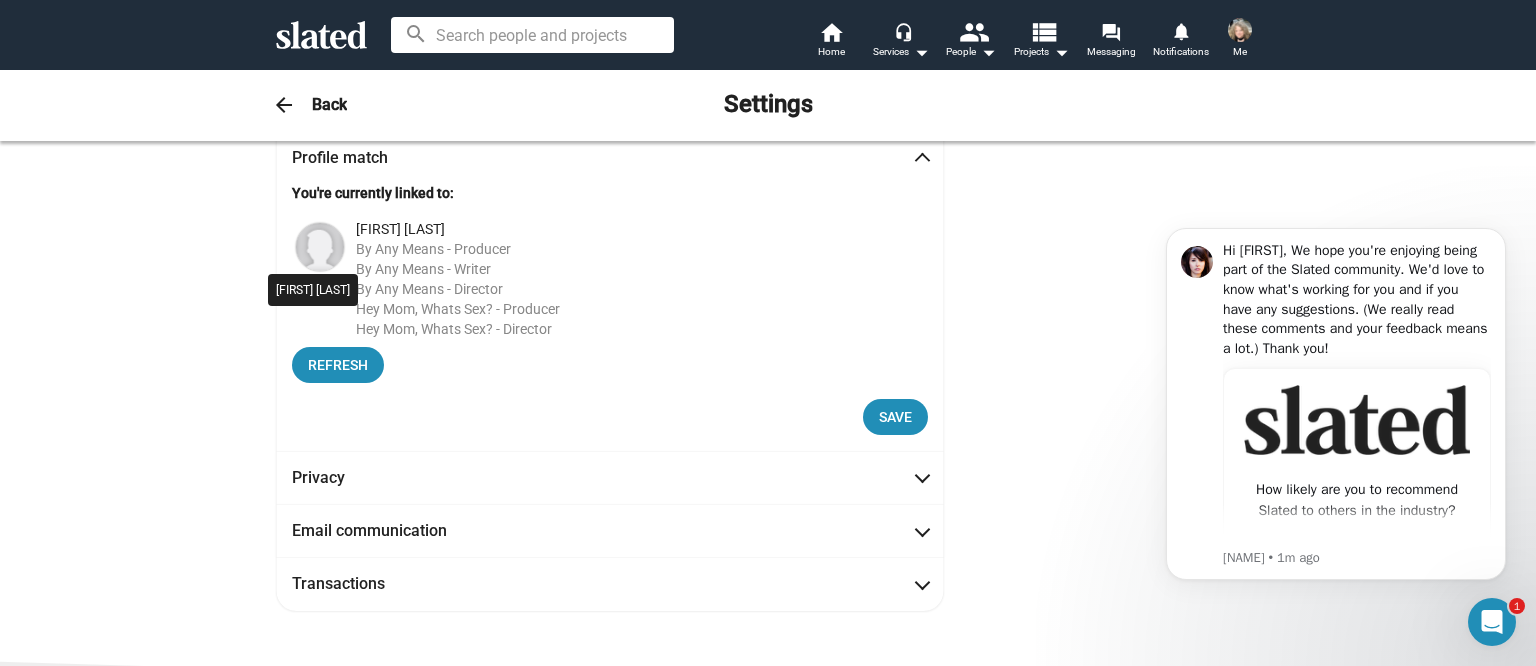 click at bounding box center (320, 247) 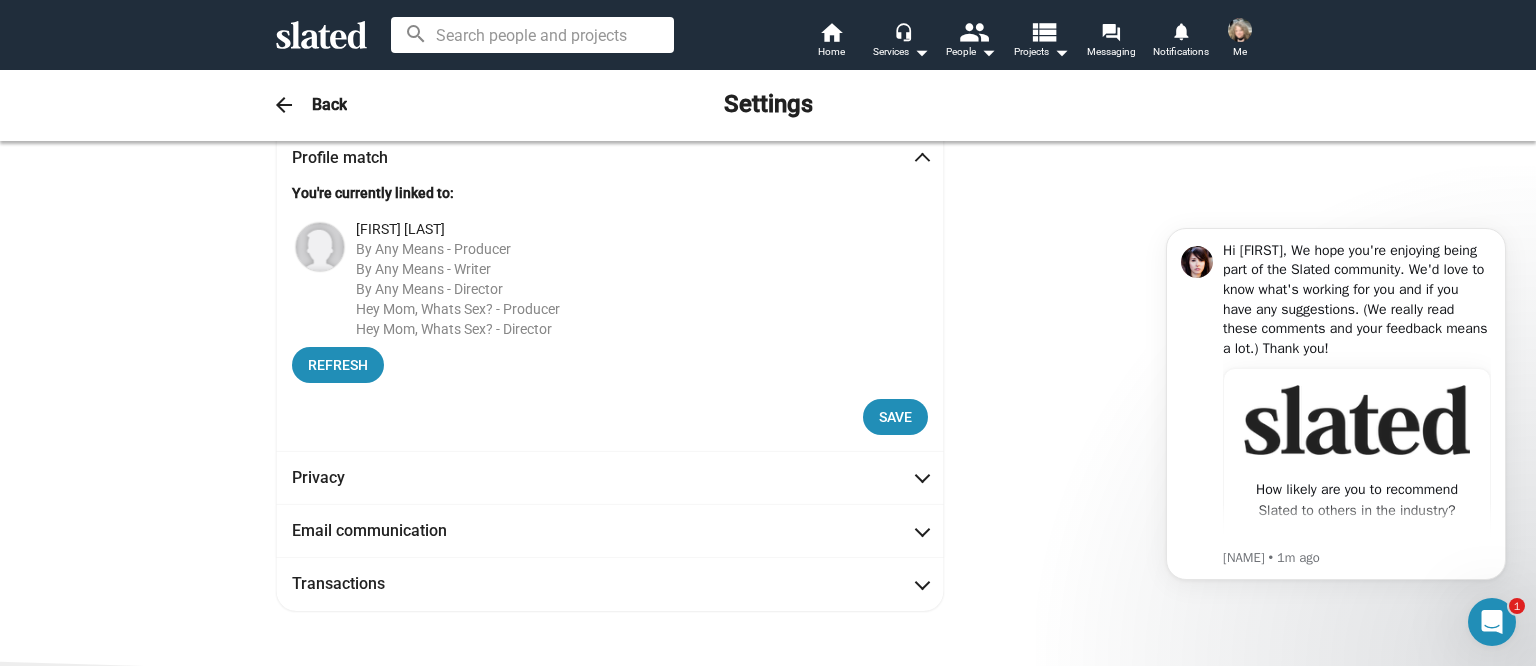 click at bounding box center [1240, 30] 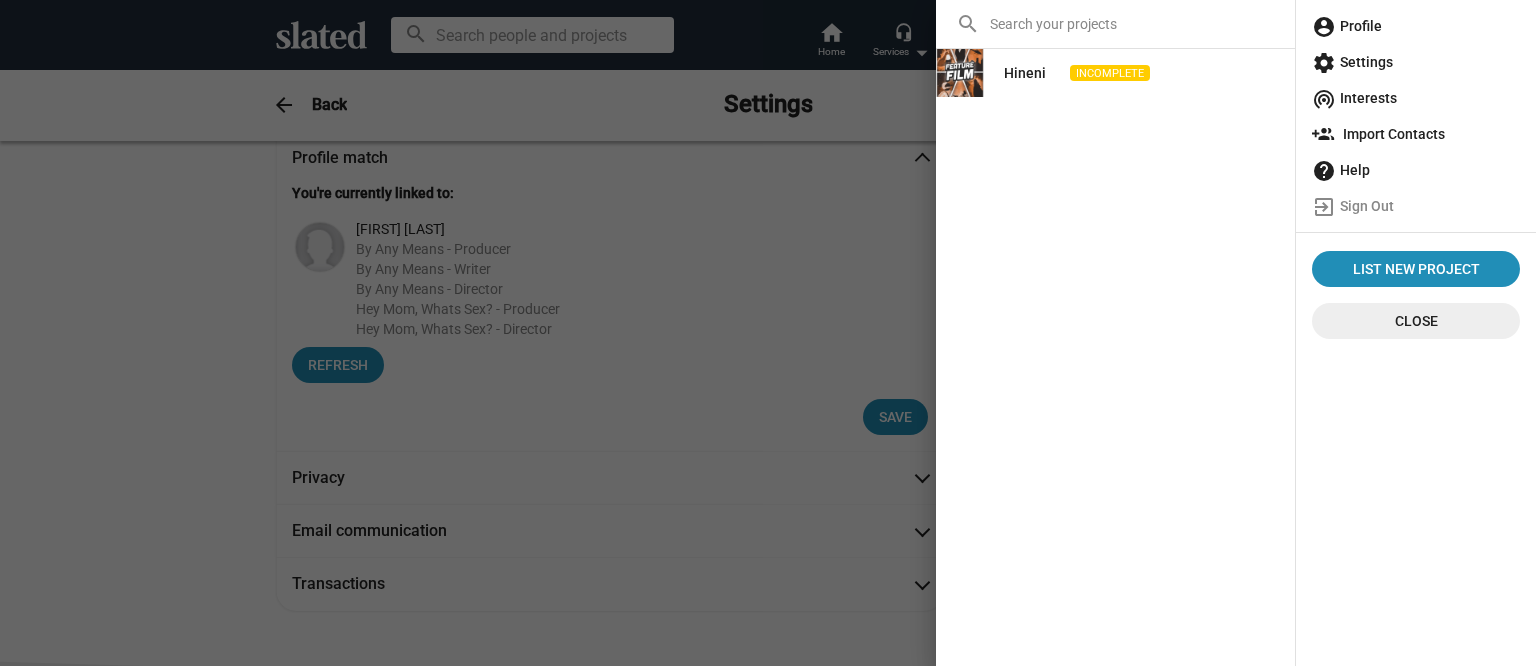 drag, startPoint x: 1132, startPoint y: 72, endPoint x: 1085, endPoint y: 100, distance: 54.708317 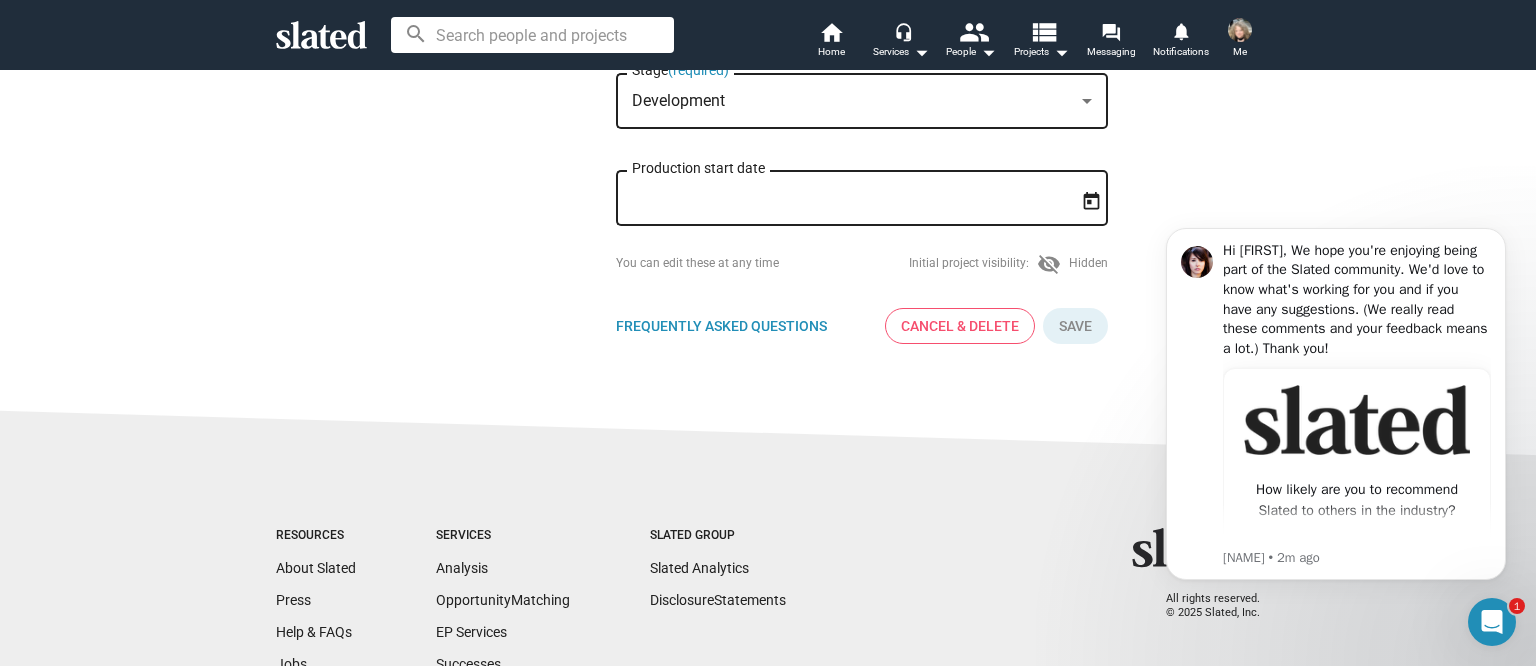 scroll, scrollTop: 609, scrollLeft: 0, axis: vertical 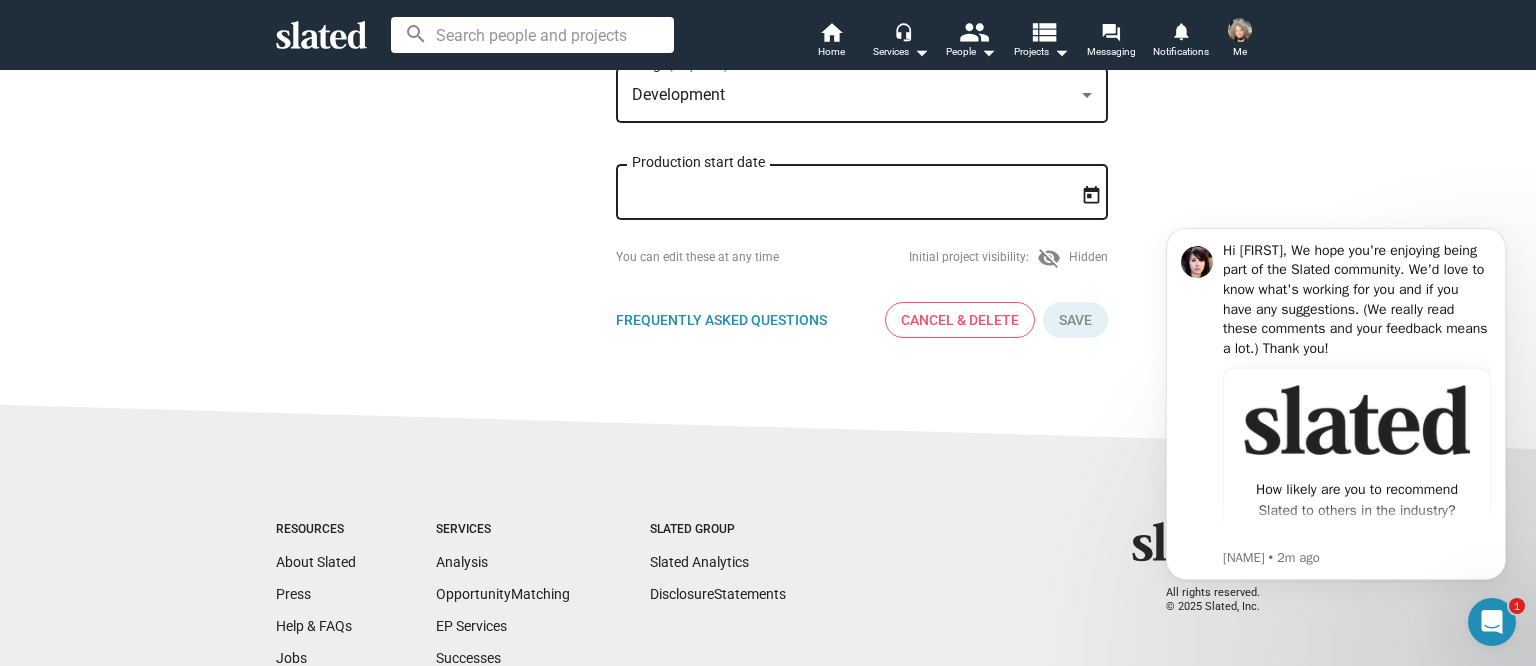 click on "Cancel & Delete" 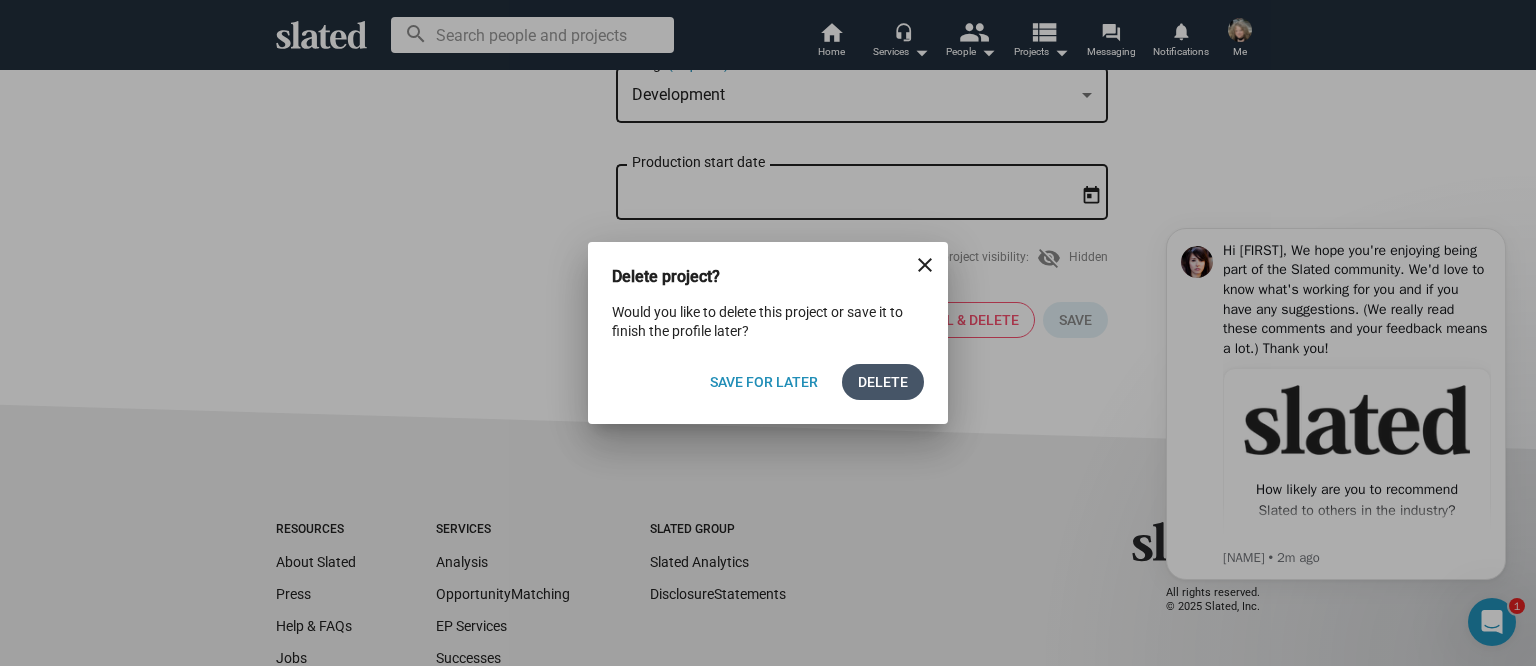 click on "Delete" at bounding box center (883, 382) 